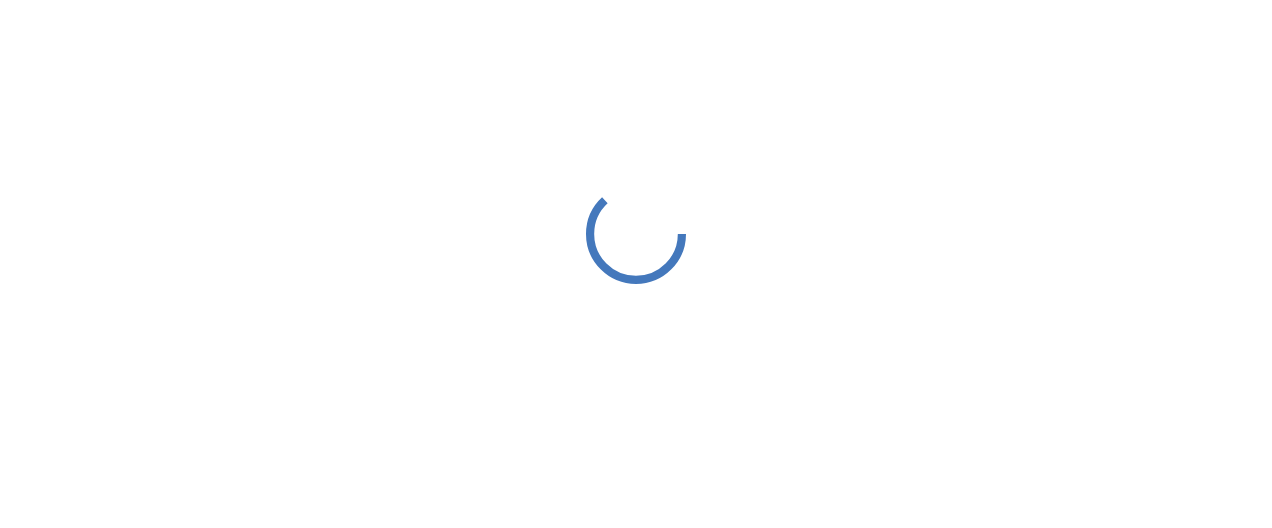 scroll, scrollTop: 0, scrollLeft: 0, axis: both 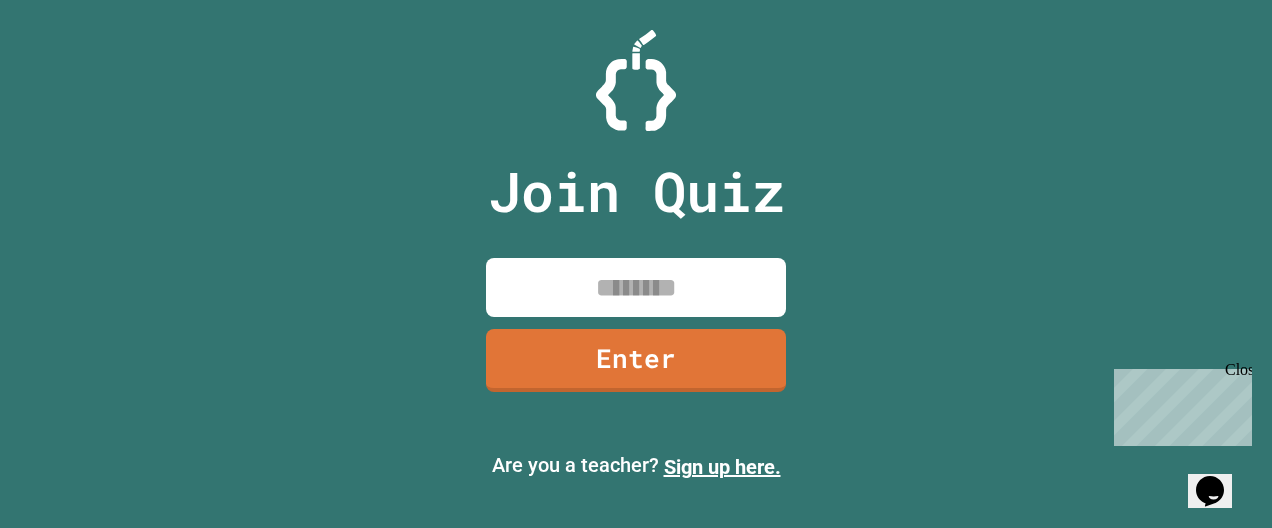 click at bounding box center (636, 287) 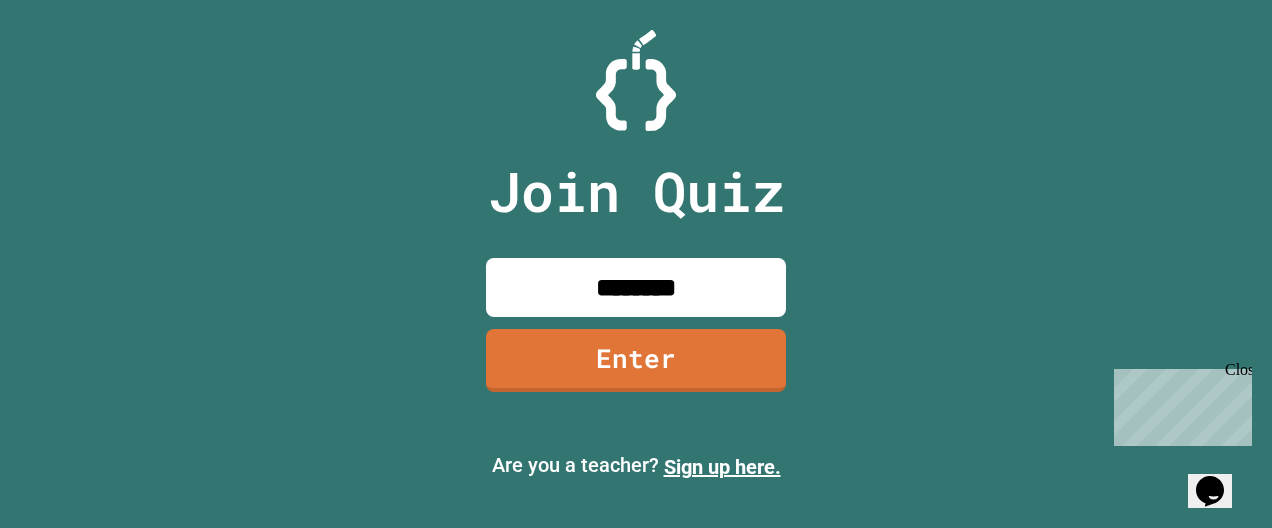 type on "********" 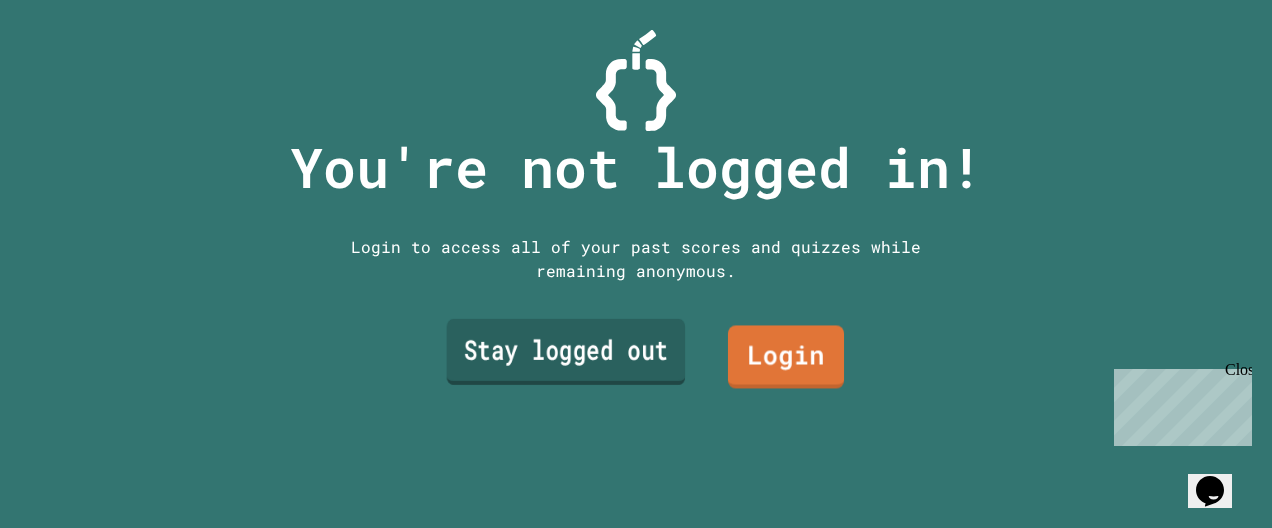 click on "Stay logged out" at bounding box center (566, 352) 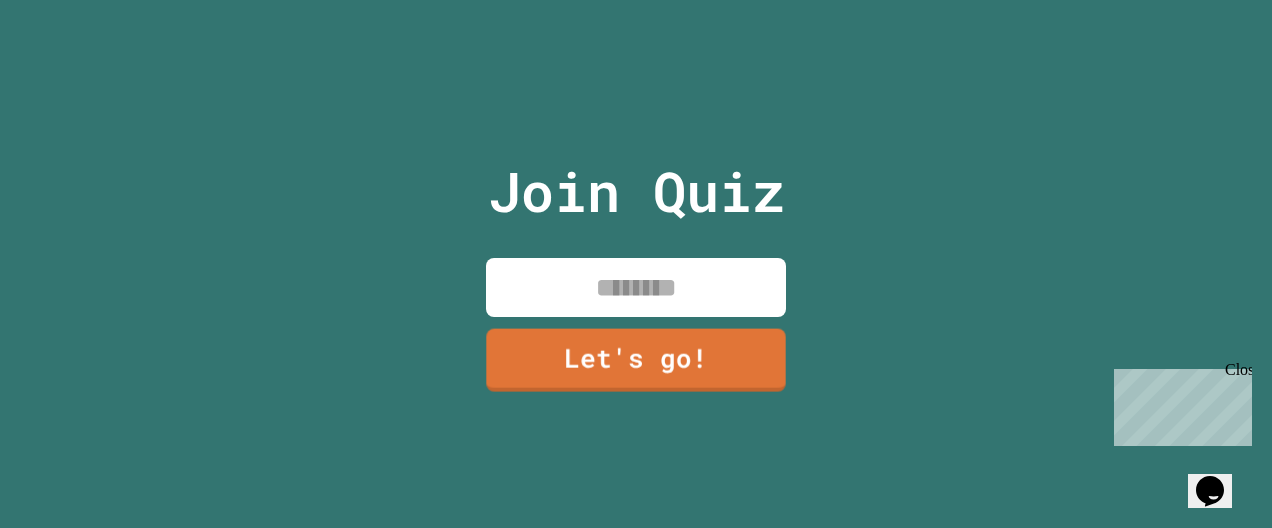 click at bounding box center (636, 287) 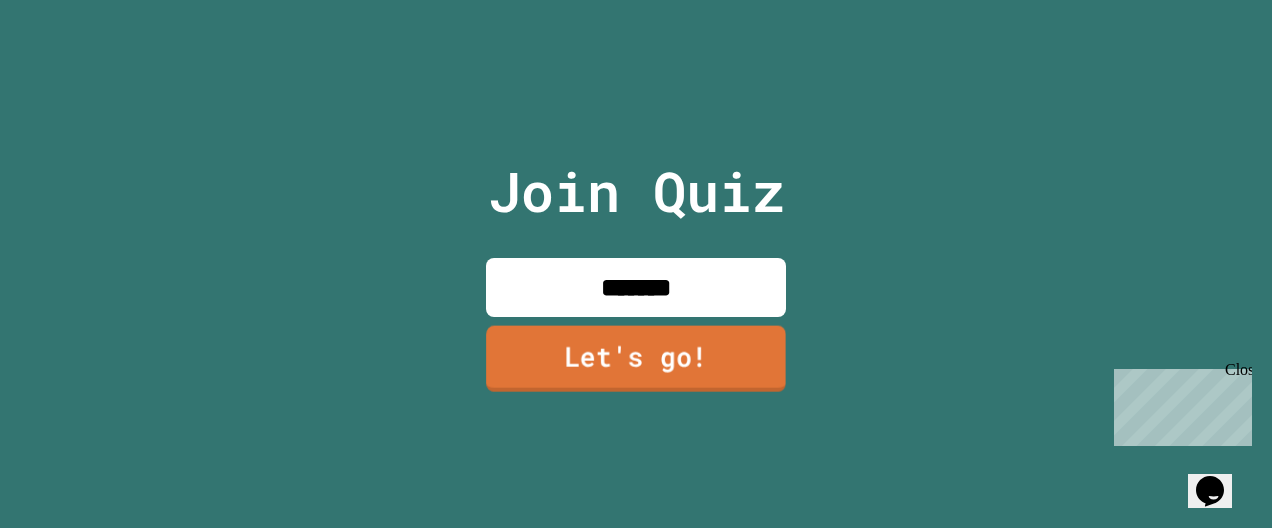 type on "*******" 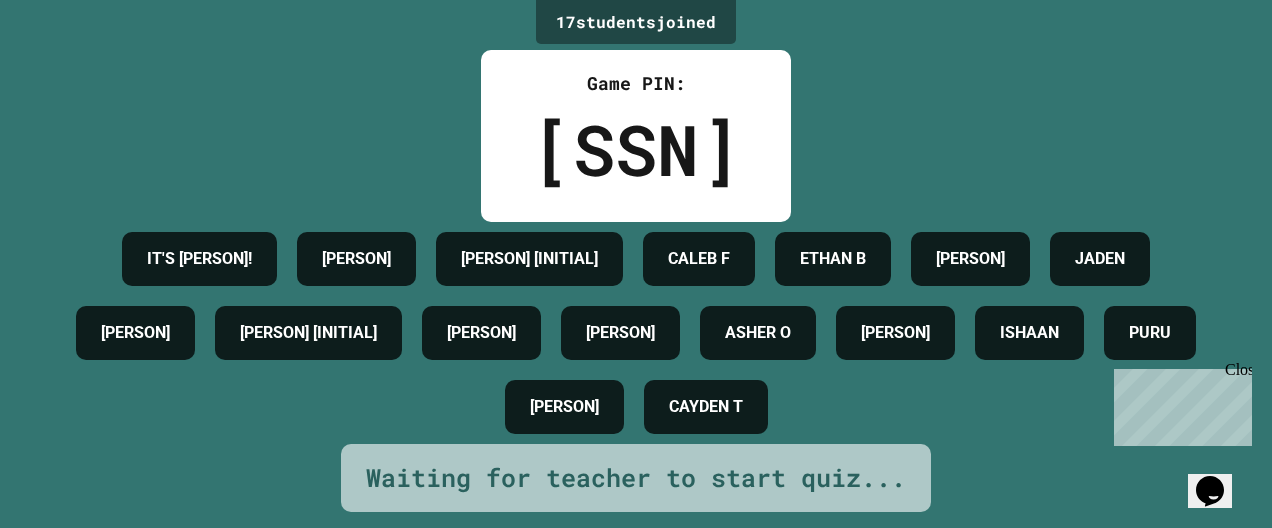 click on "Close" at bounding box center [1237, 373] 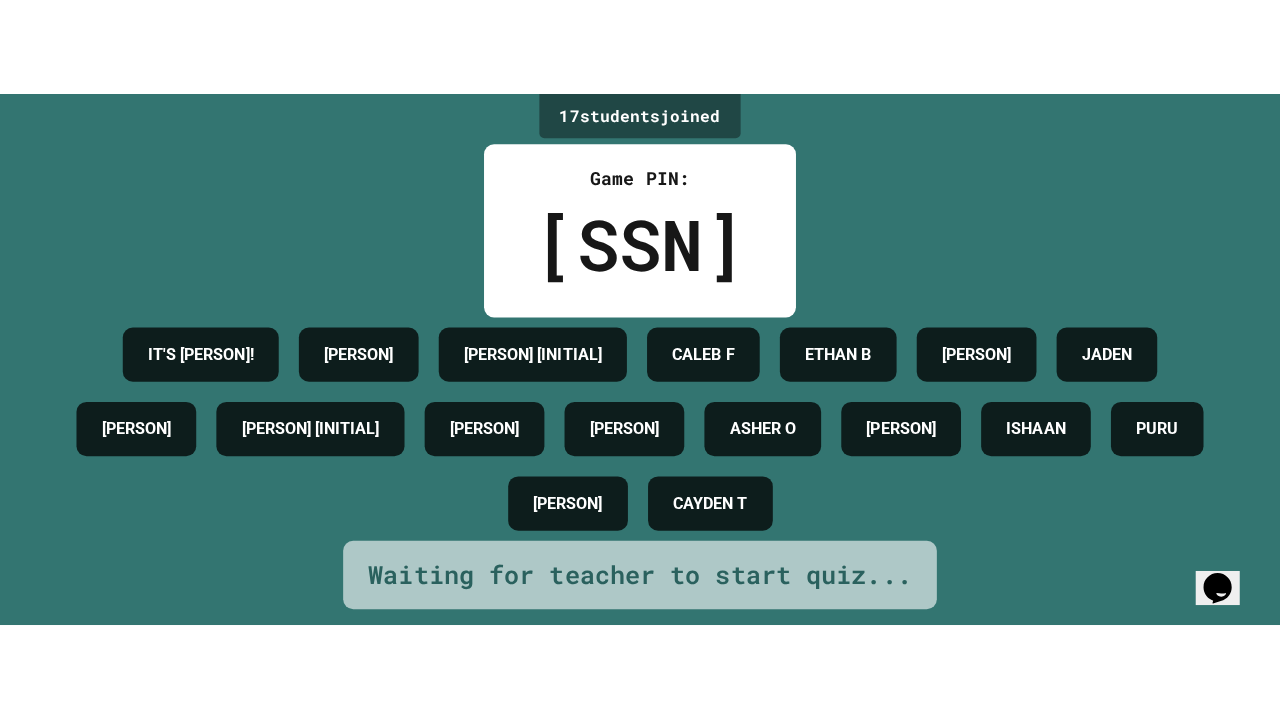 scroll, scrollTop: 0, scrollLeft: 0, axis: both 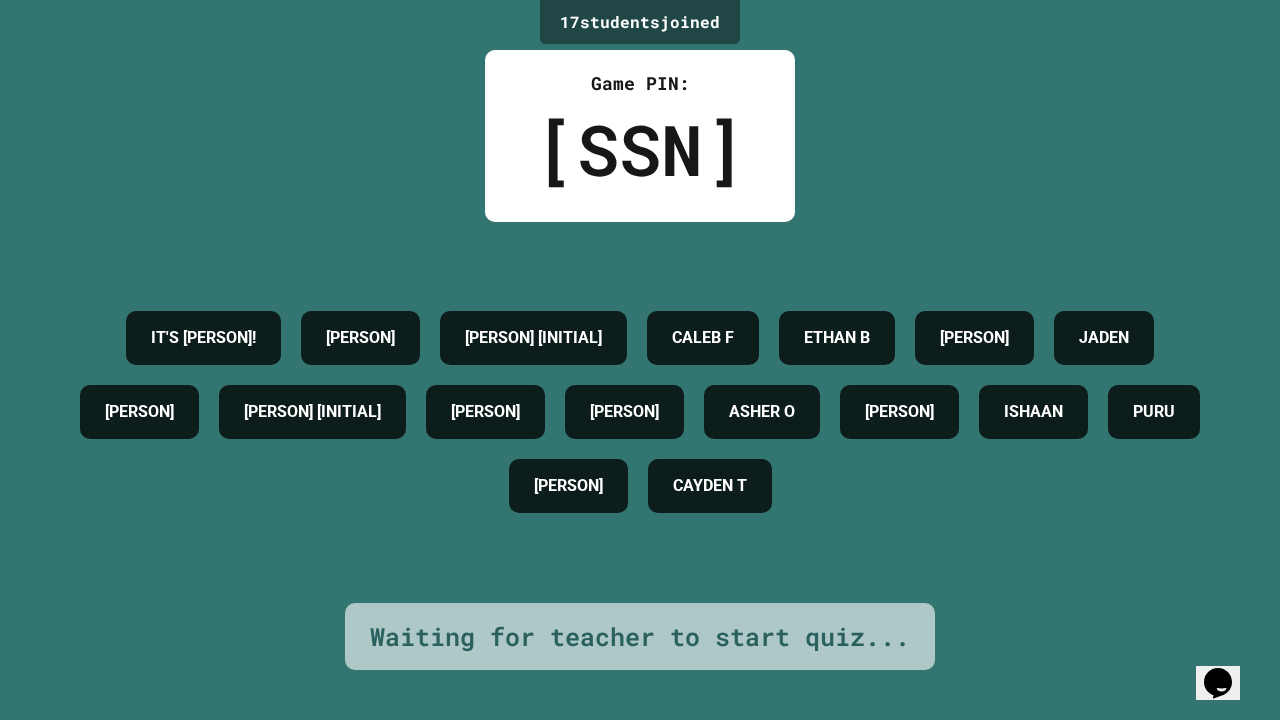 click on "IT'S [PERSON]! [PERSON] [PERSON] [PERSON] [PERSON] [PERSON] [PERSON] [PERSON] [PERSON] [PERSON] [PERSON] [PERSON] [PERSON] [PERSON] [PERSON] [PERSON]" at bounding box center [640, 412] 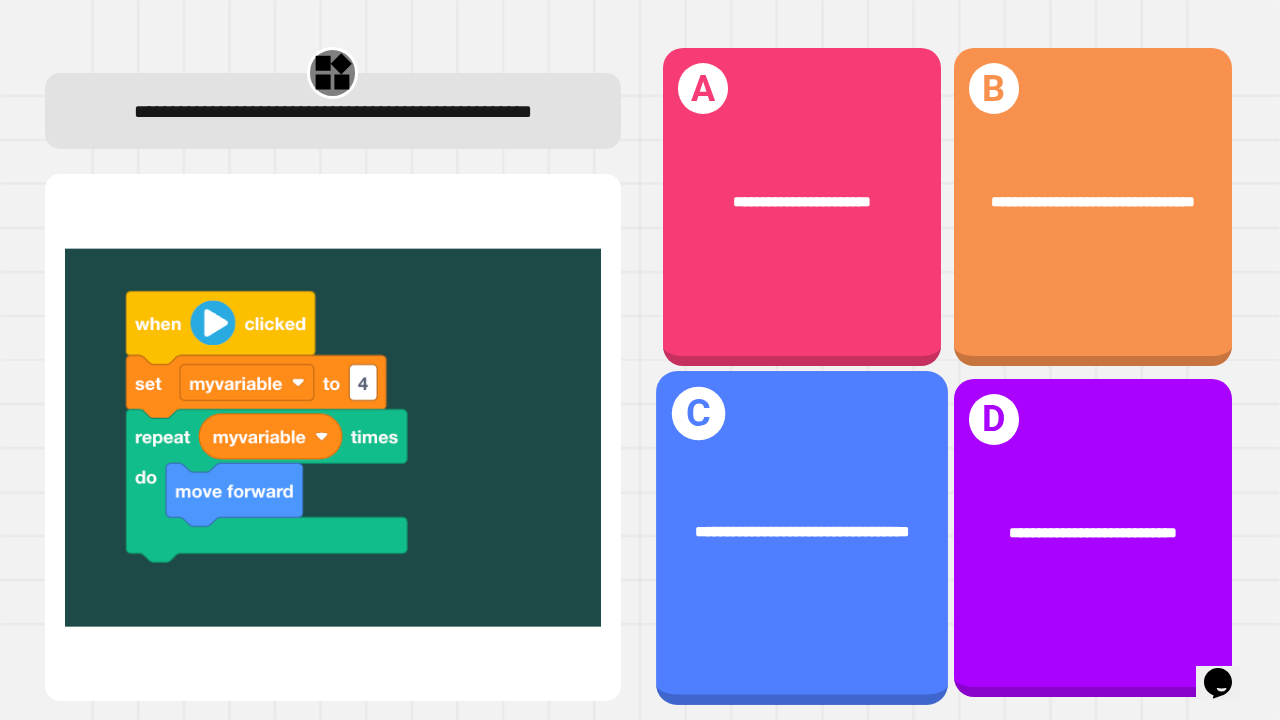 click on "**********" at bounding box center (802, 533) 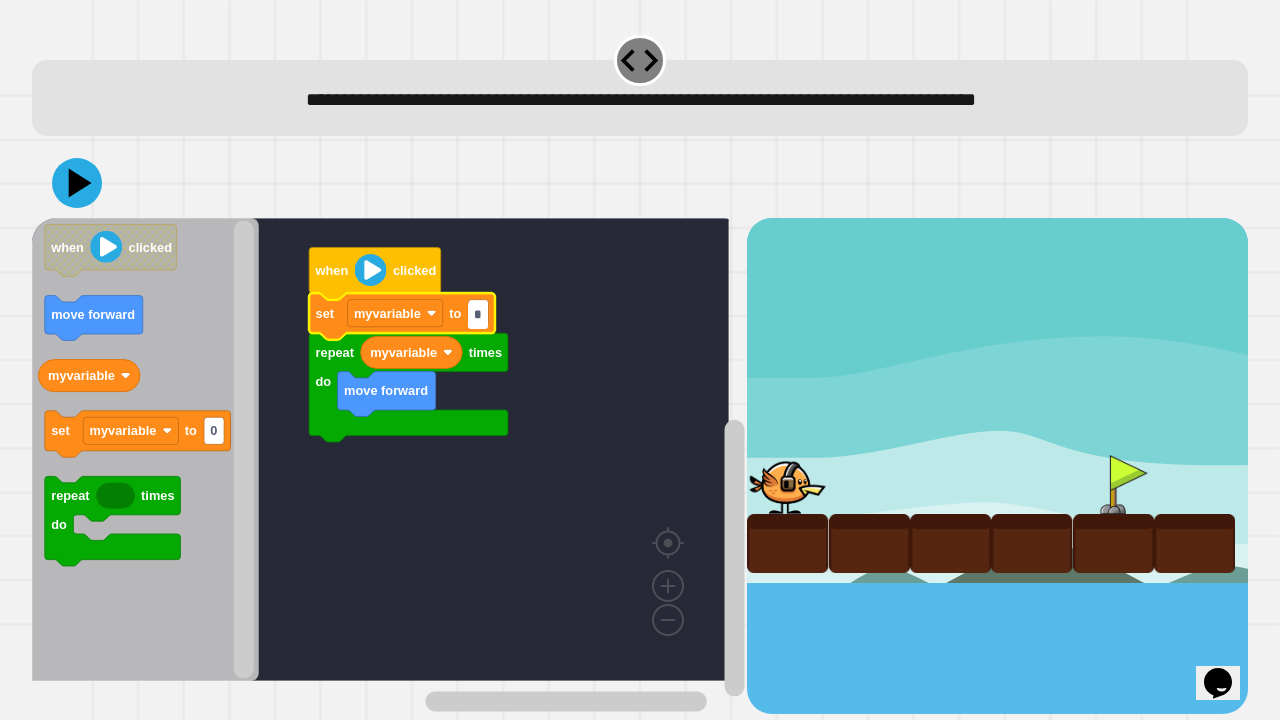 type on "*" 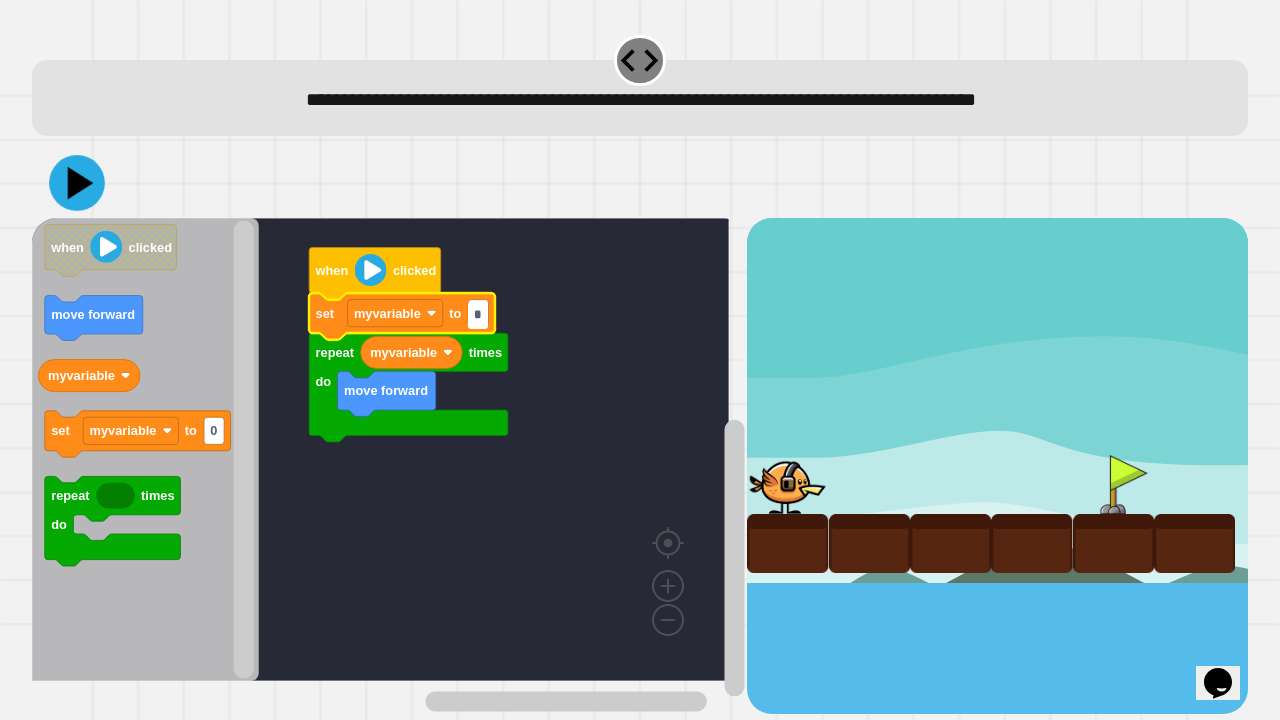 click 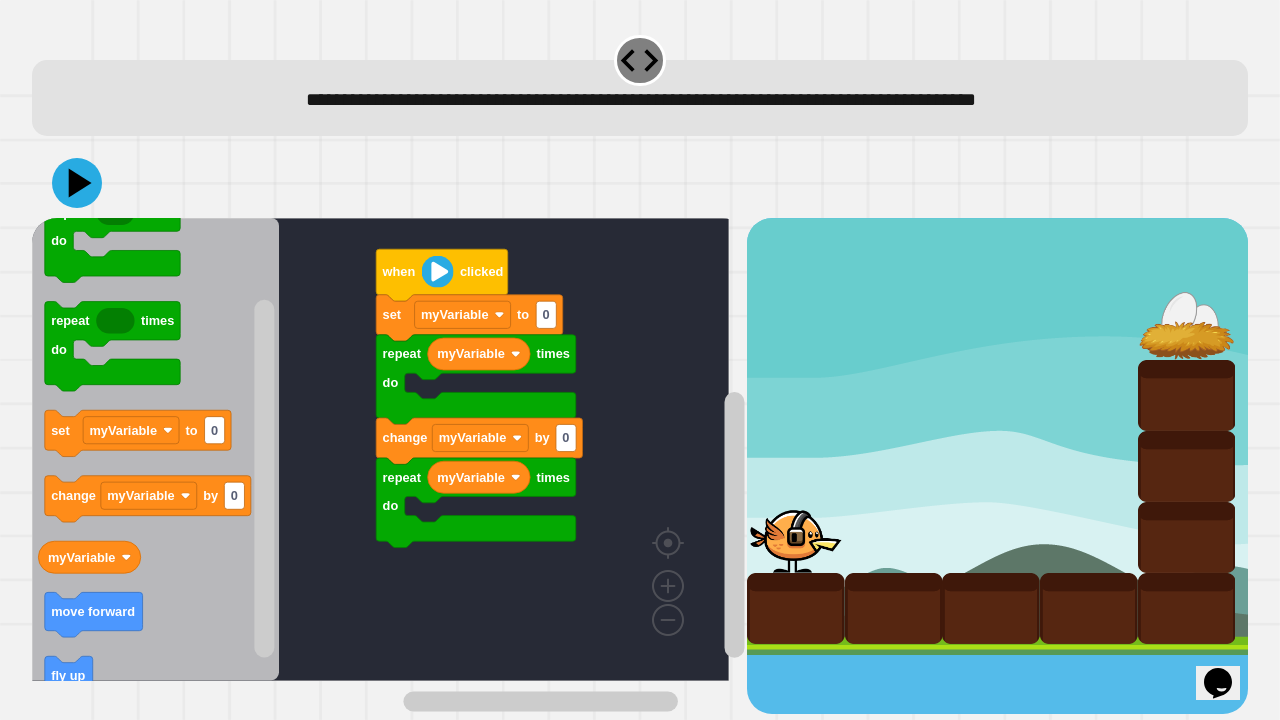 click 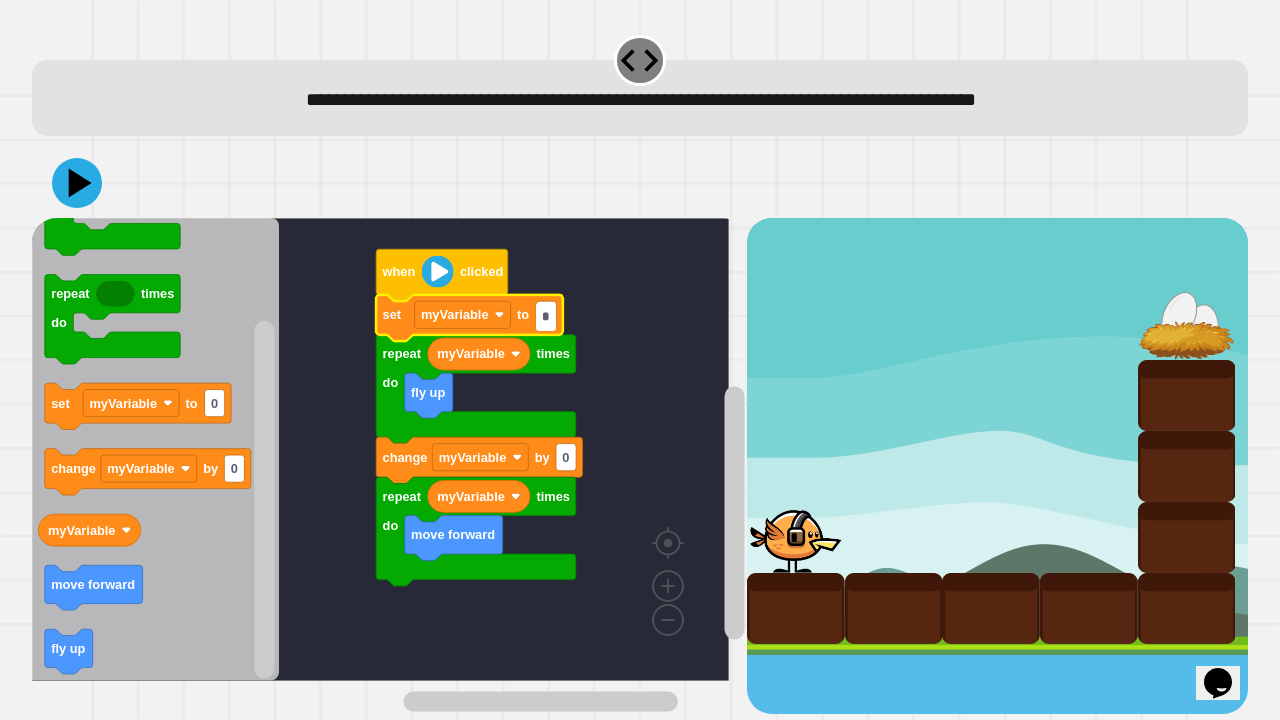 type on "*" 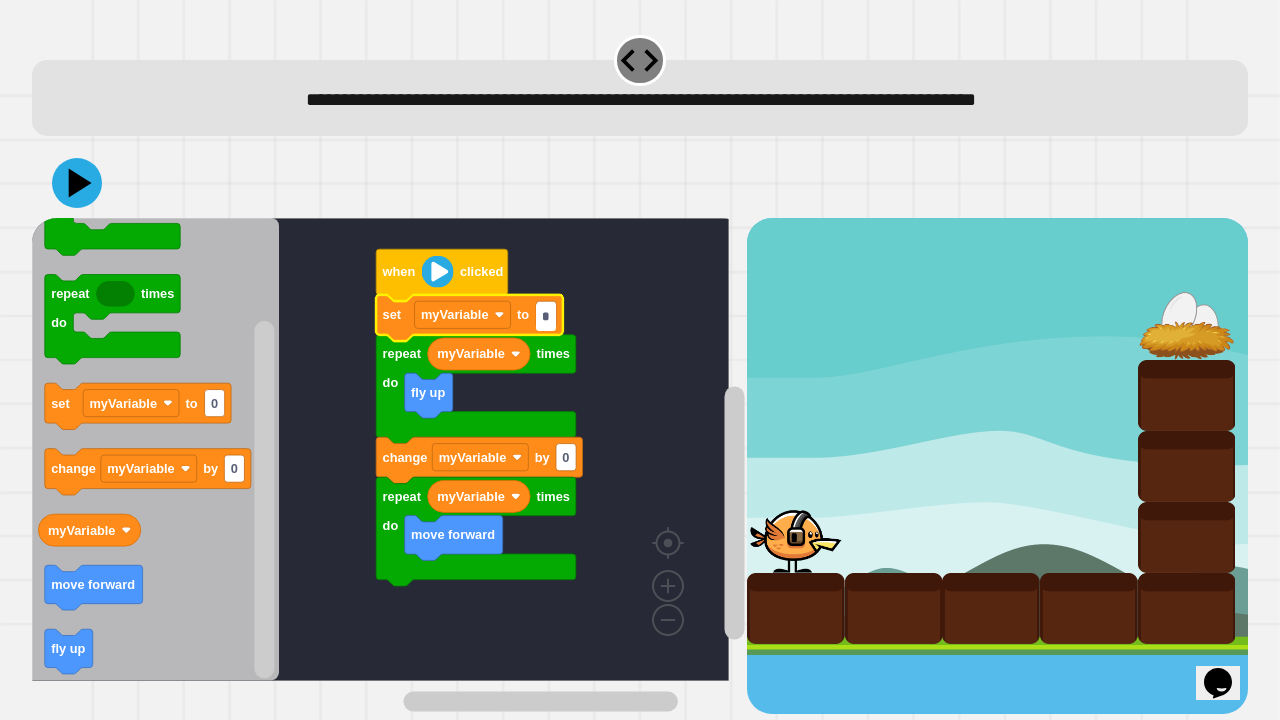 click on "*" at bounding box center (546, 316) 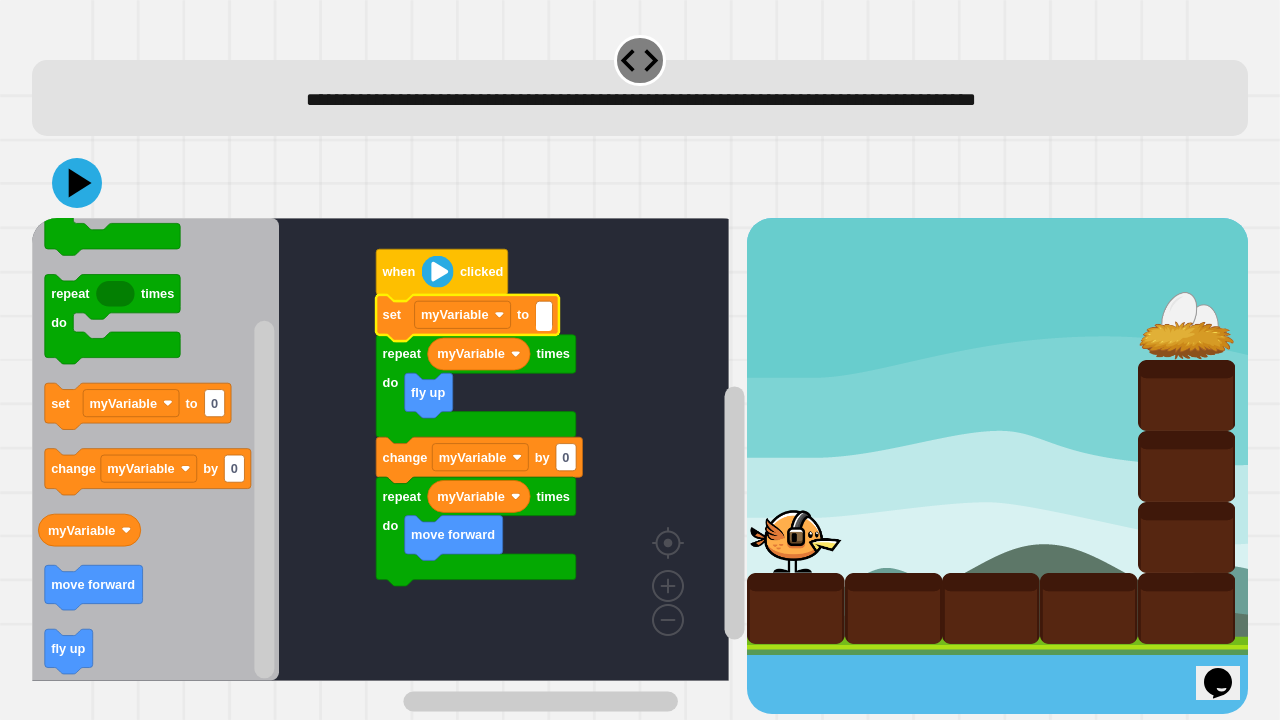 type on "*" 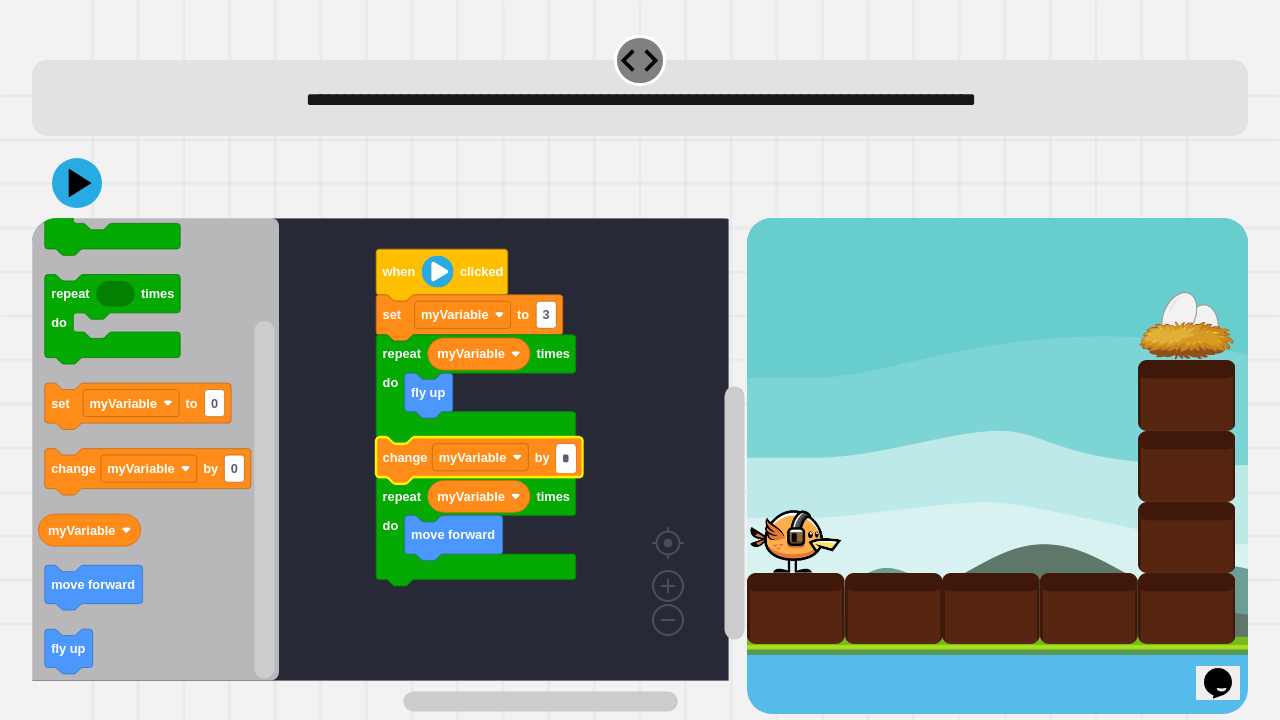 type on "*" 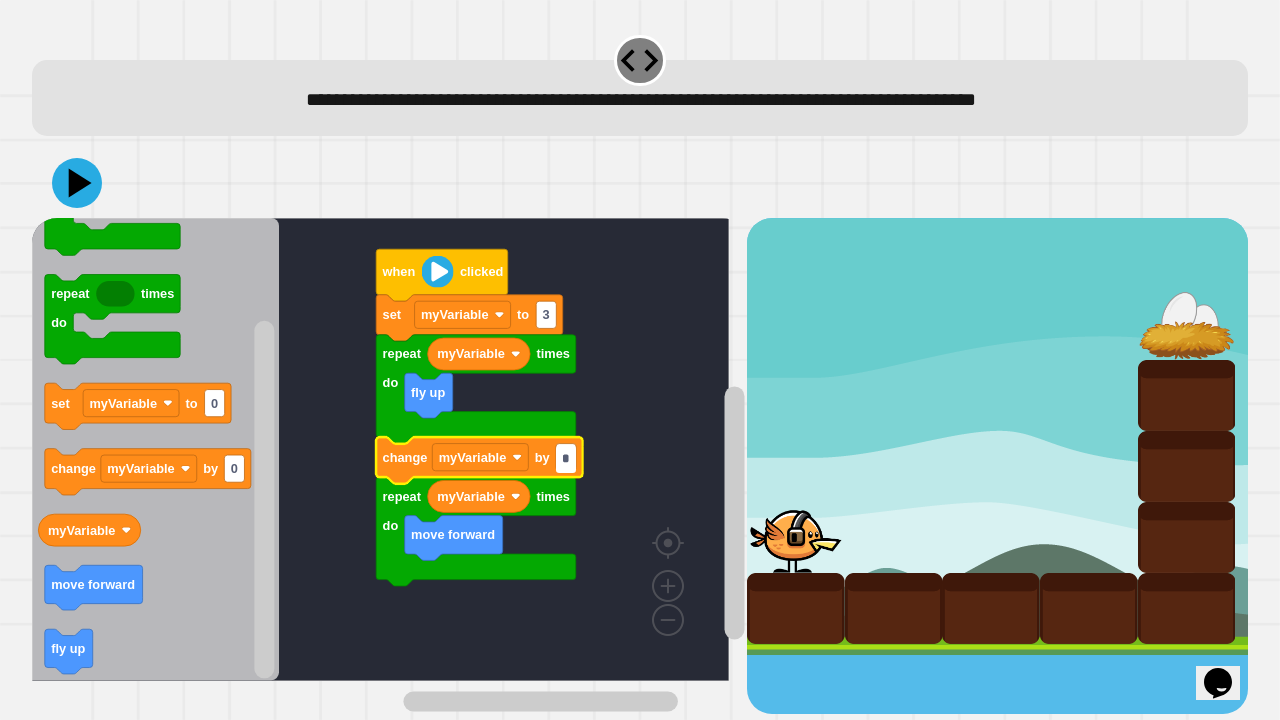 click 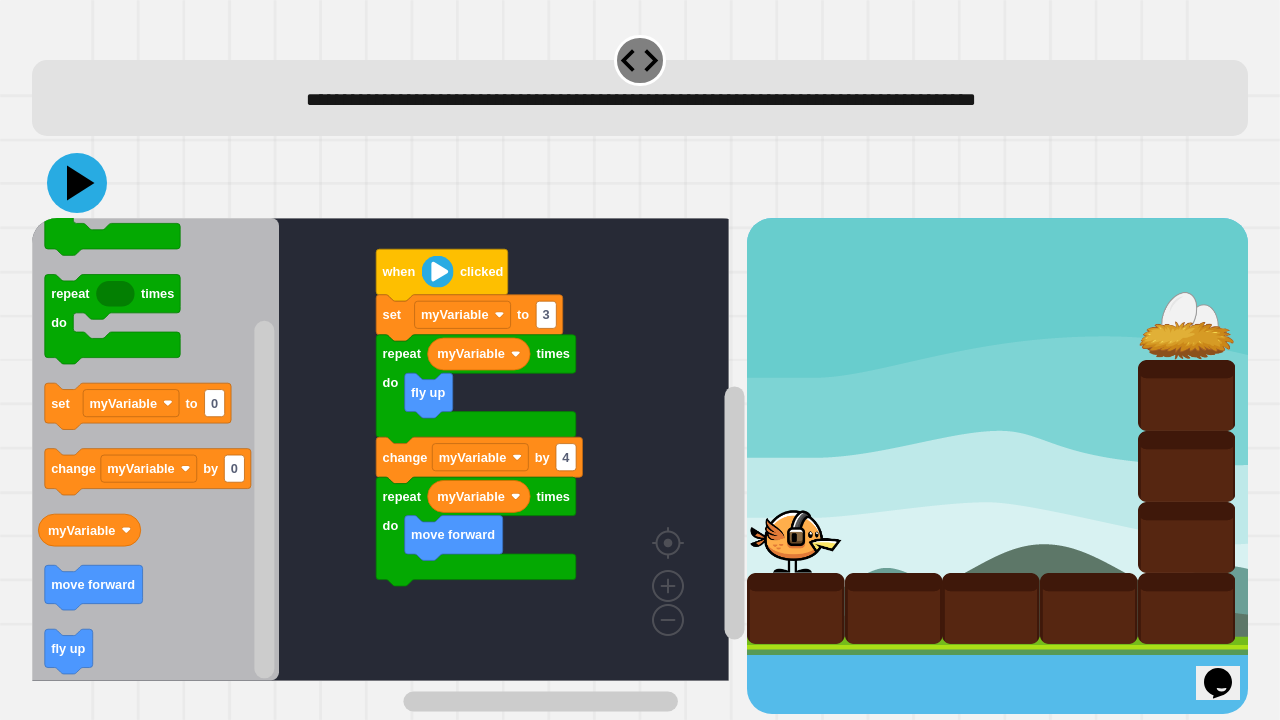 click 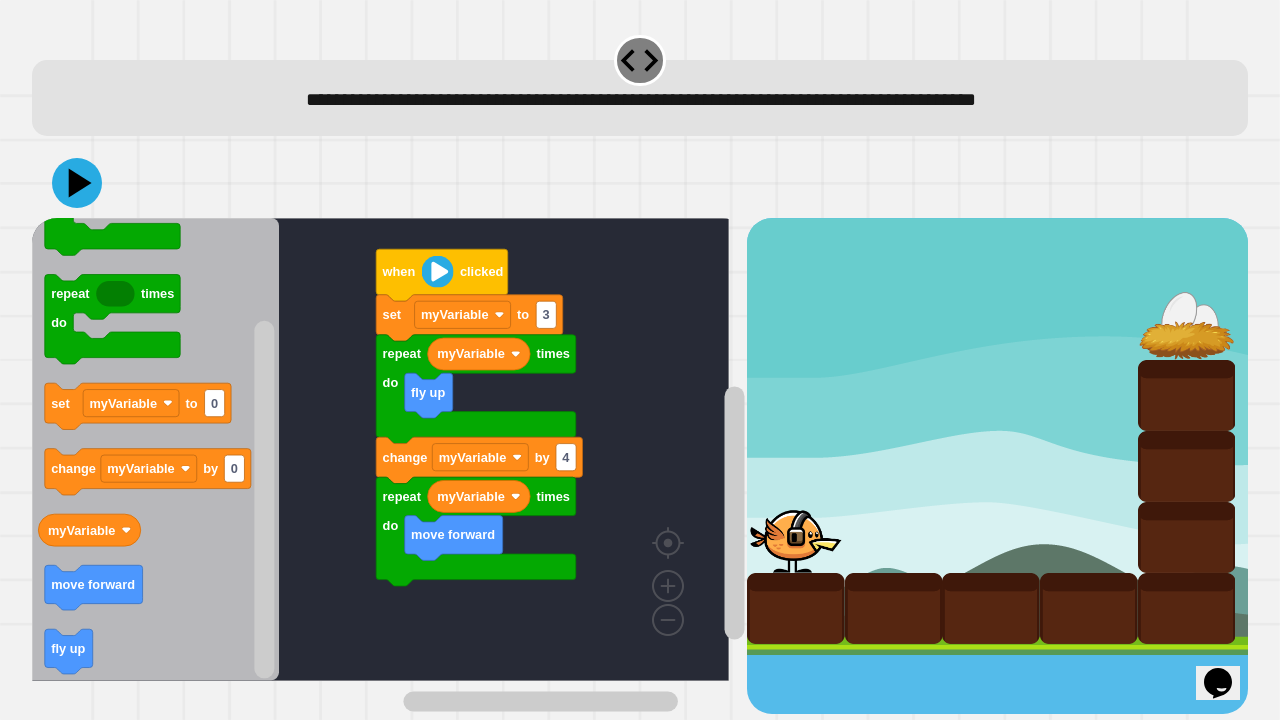 click 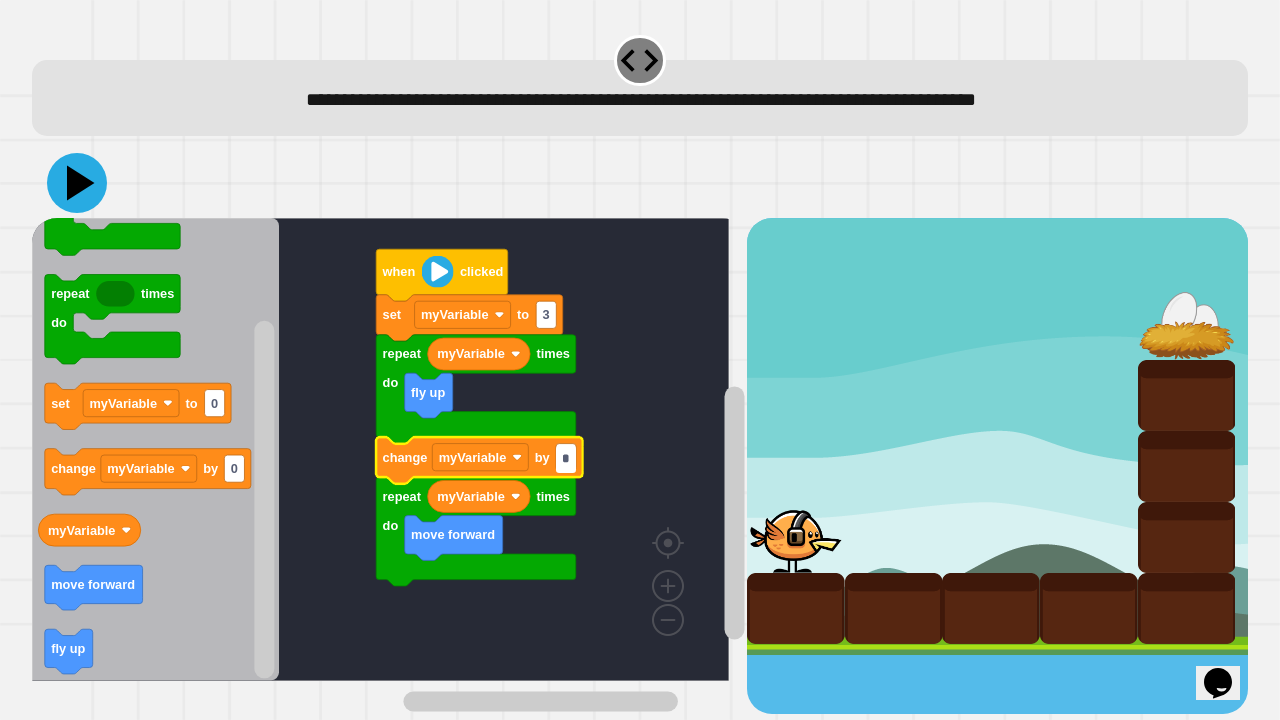 type on "*" 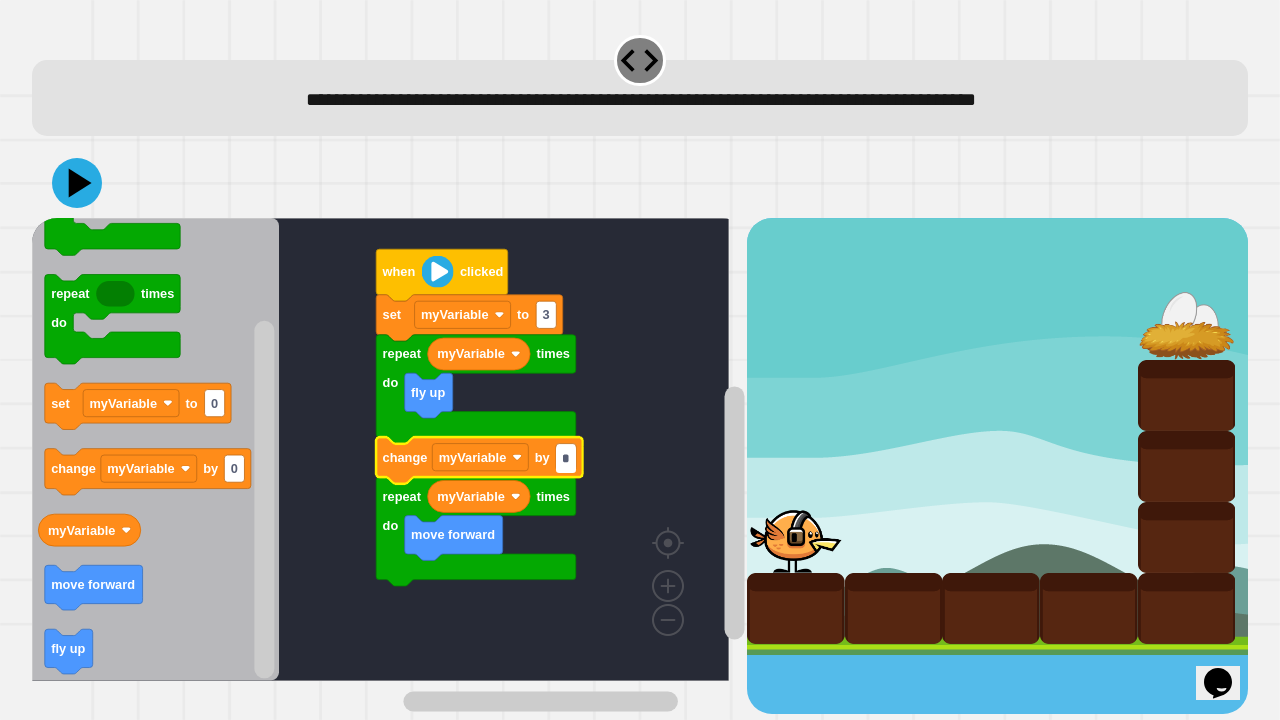 click 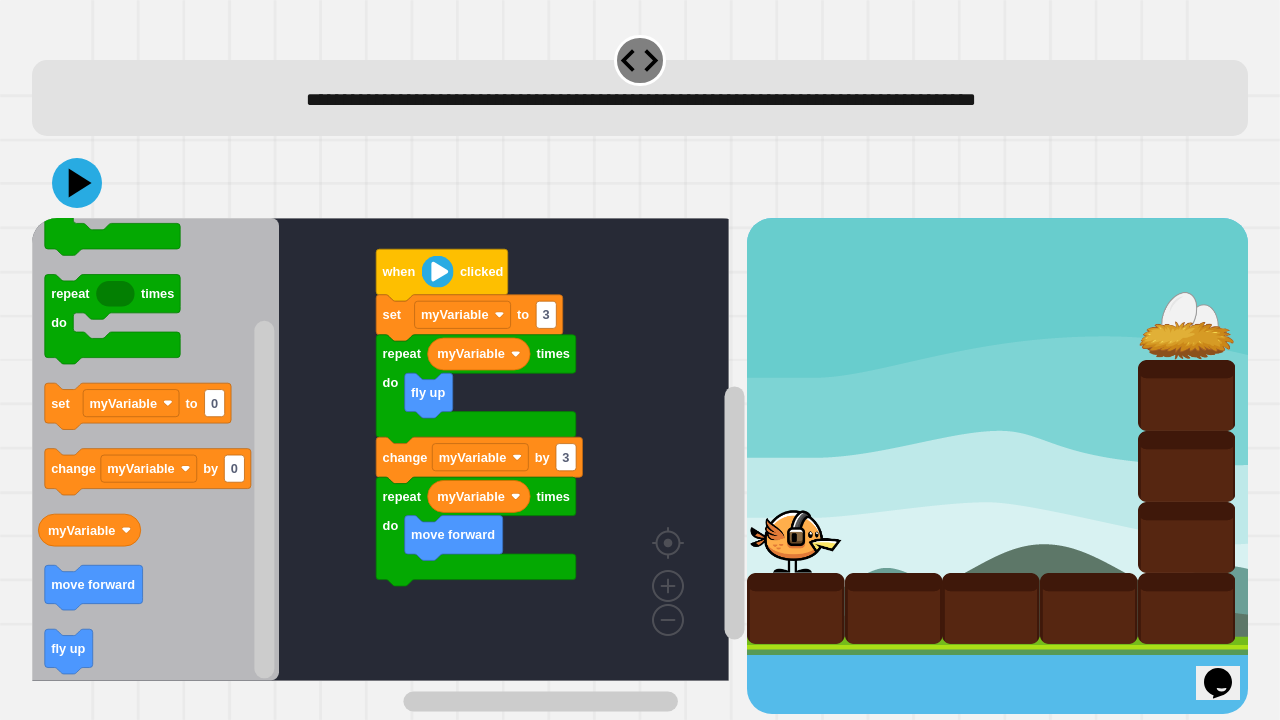 click 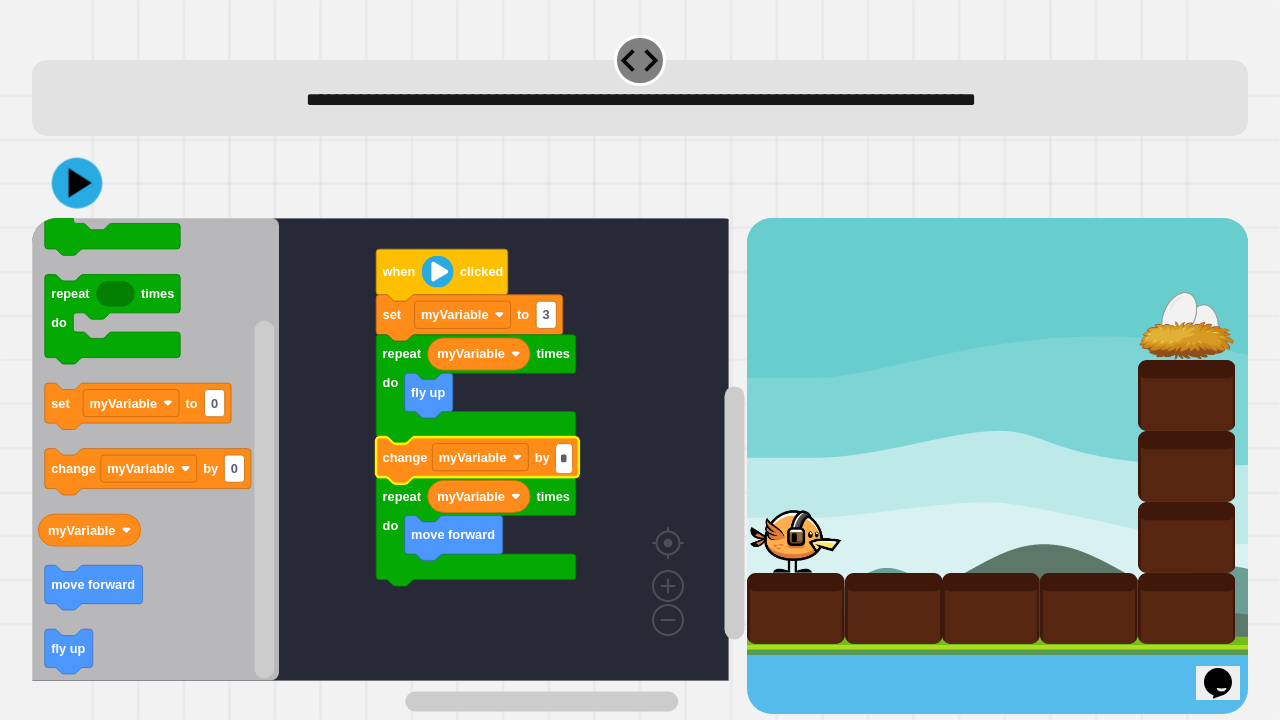 type on "*" 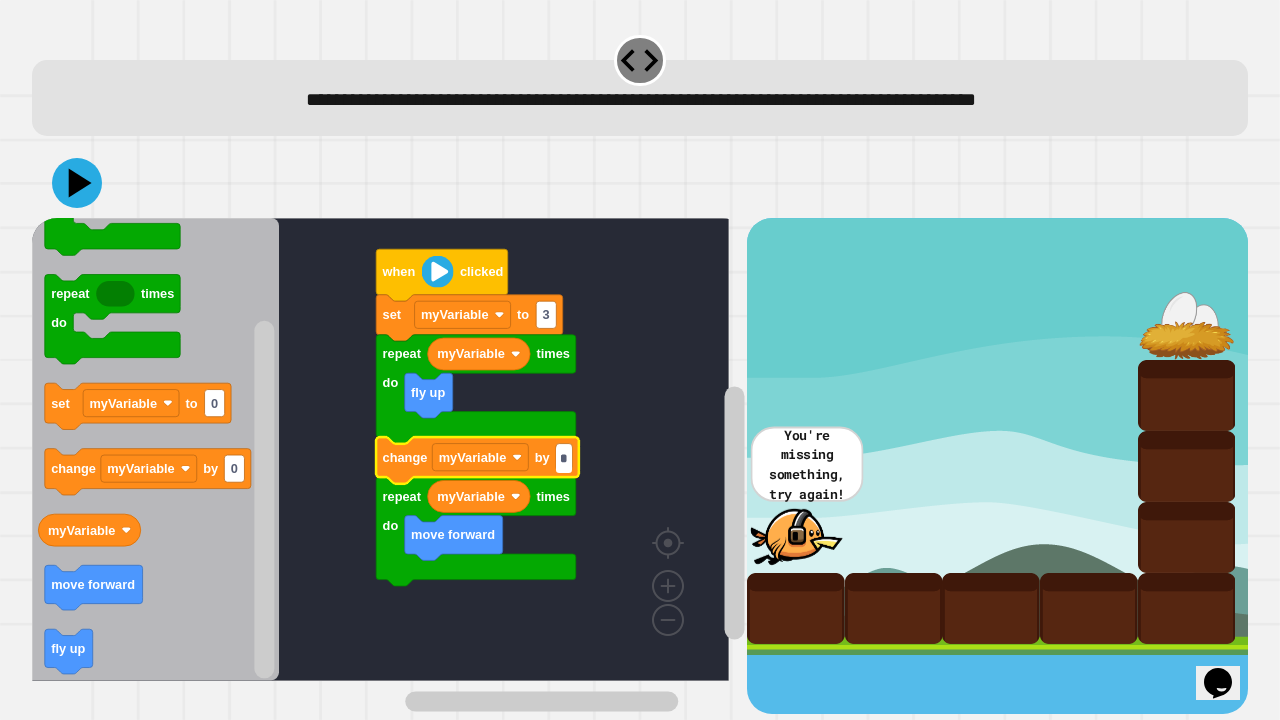 click 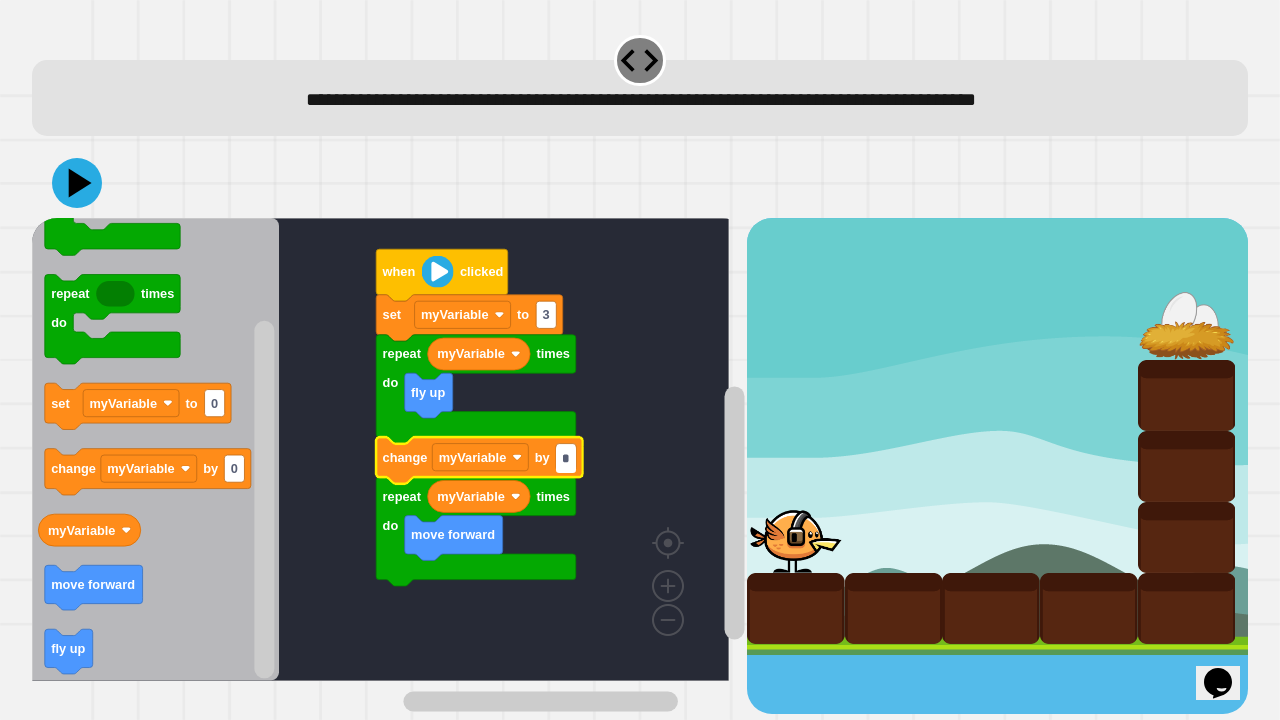 type on "*" 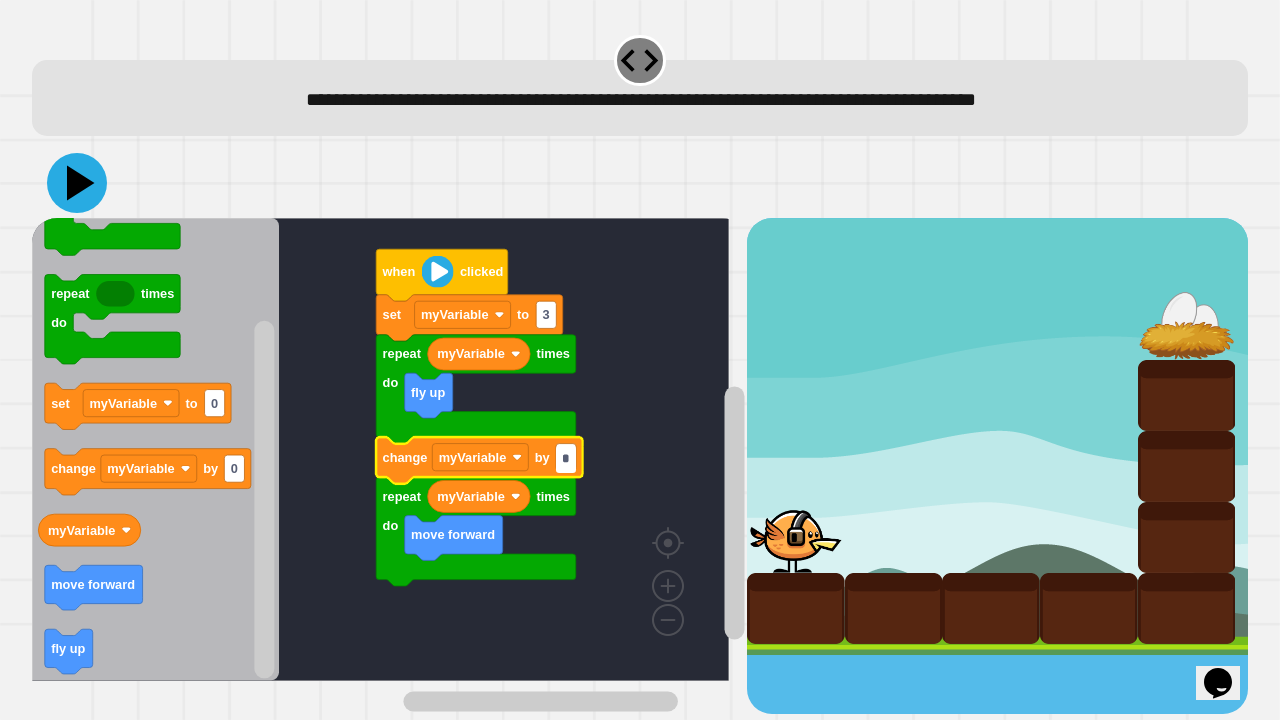 click 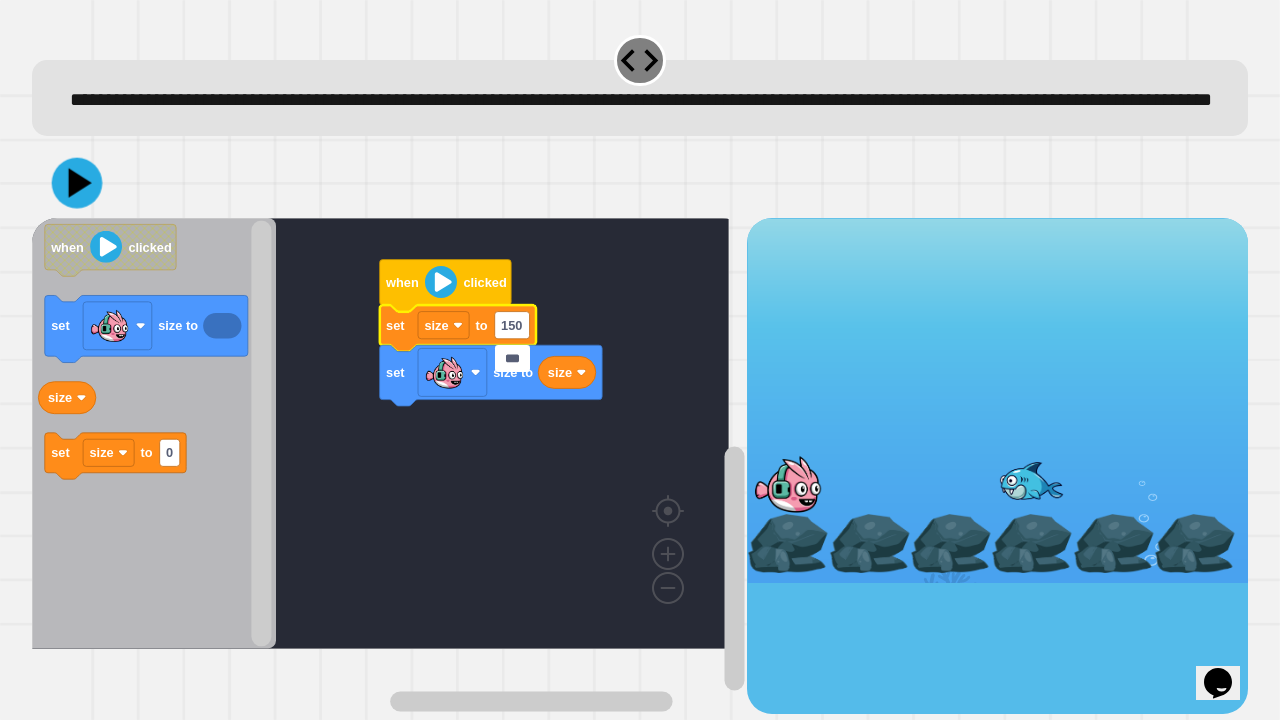 type on "***" 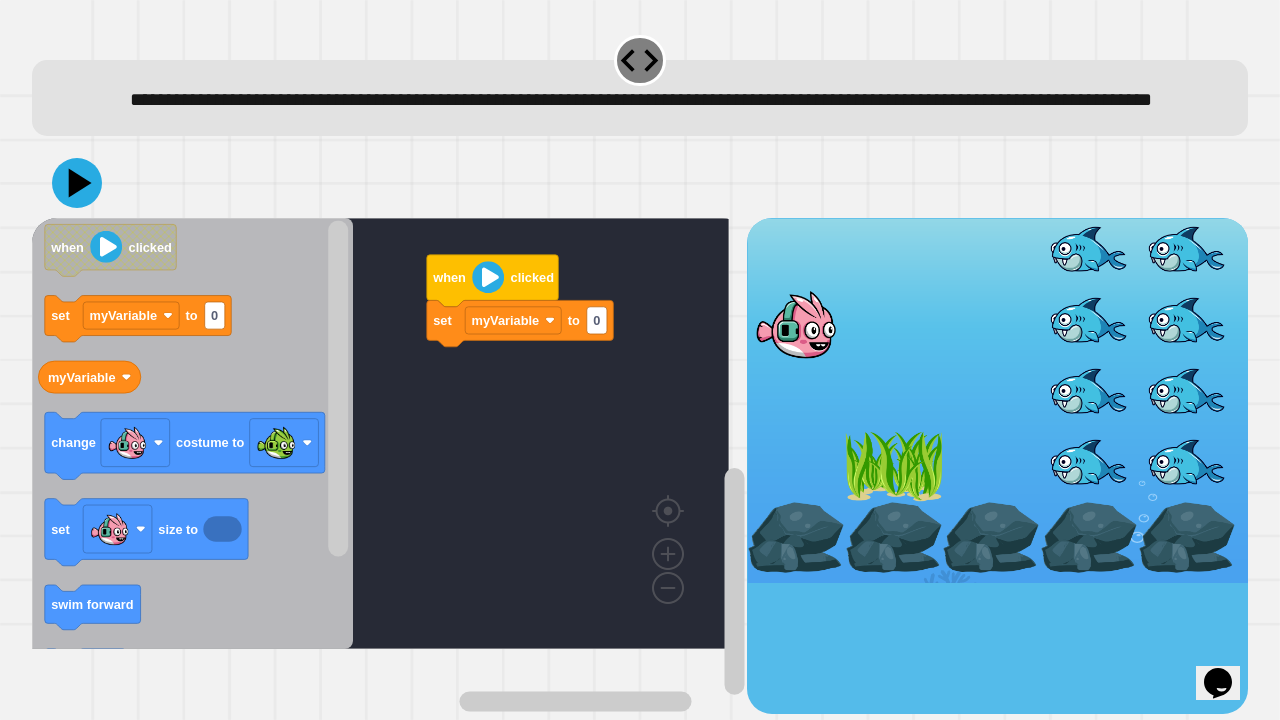 click on "myVariable" 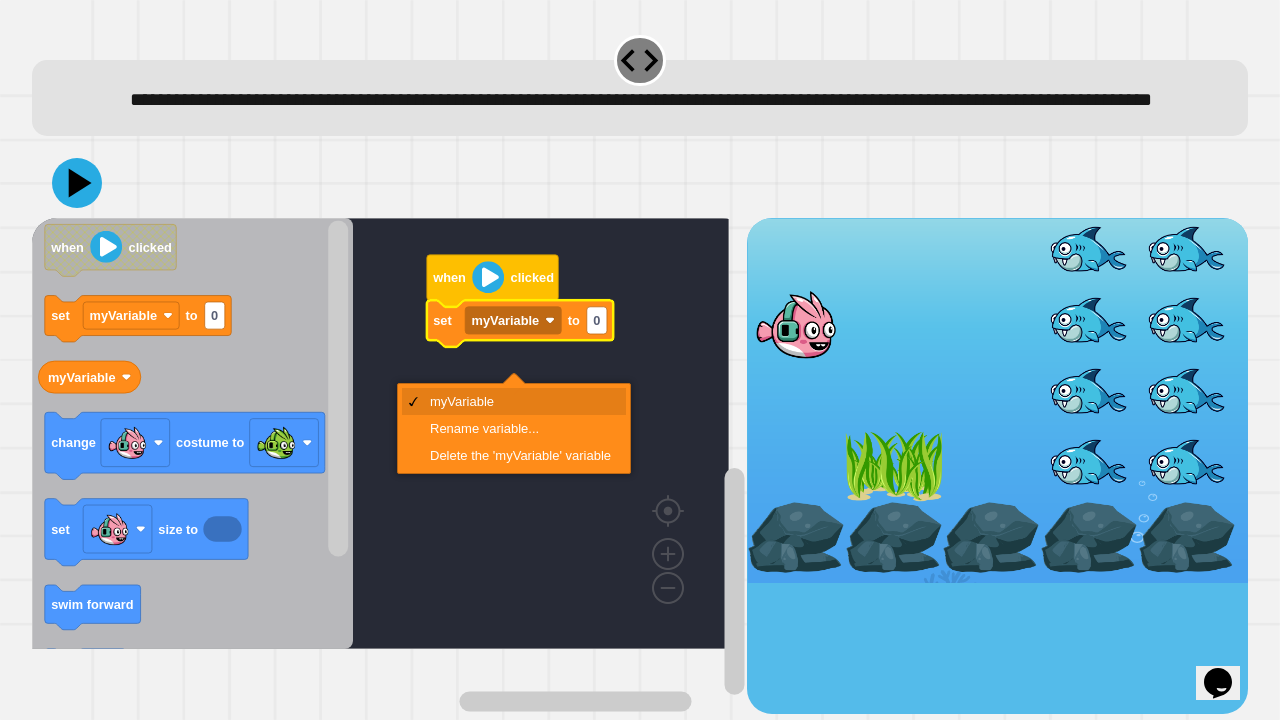 click 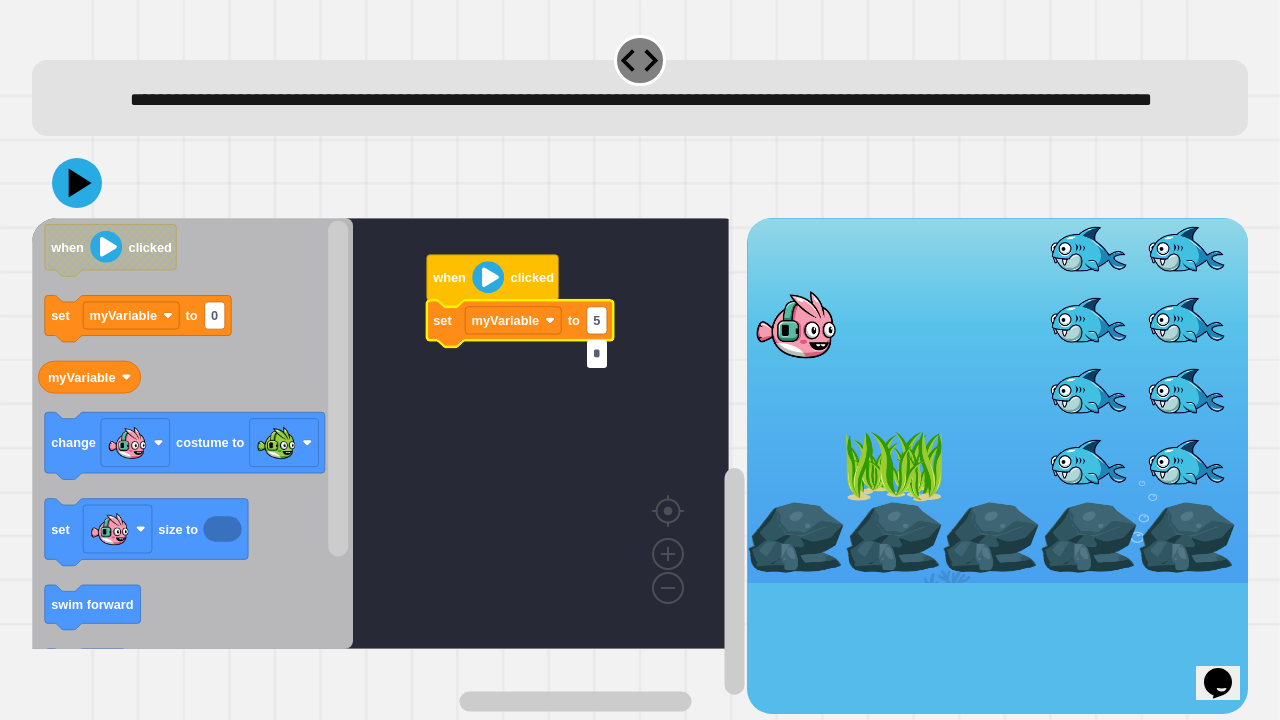 type on "**" 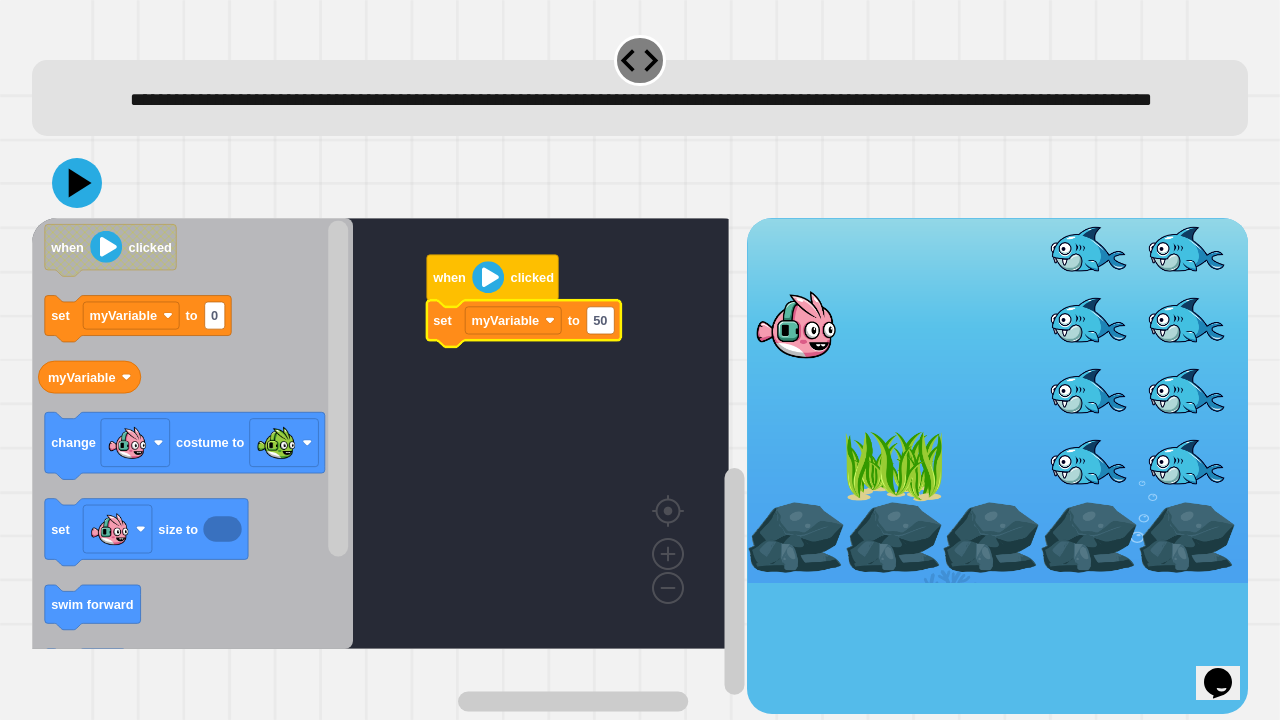 click 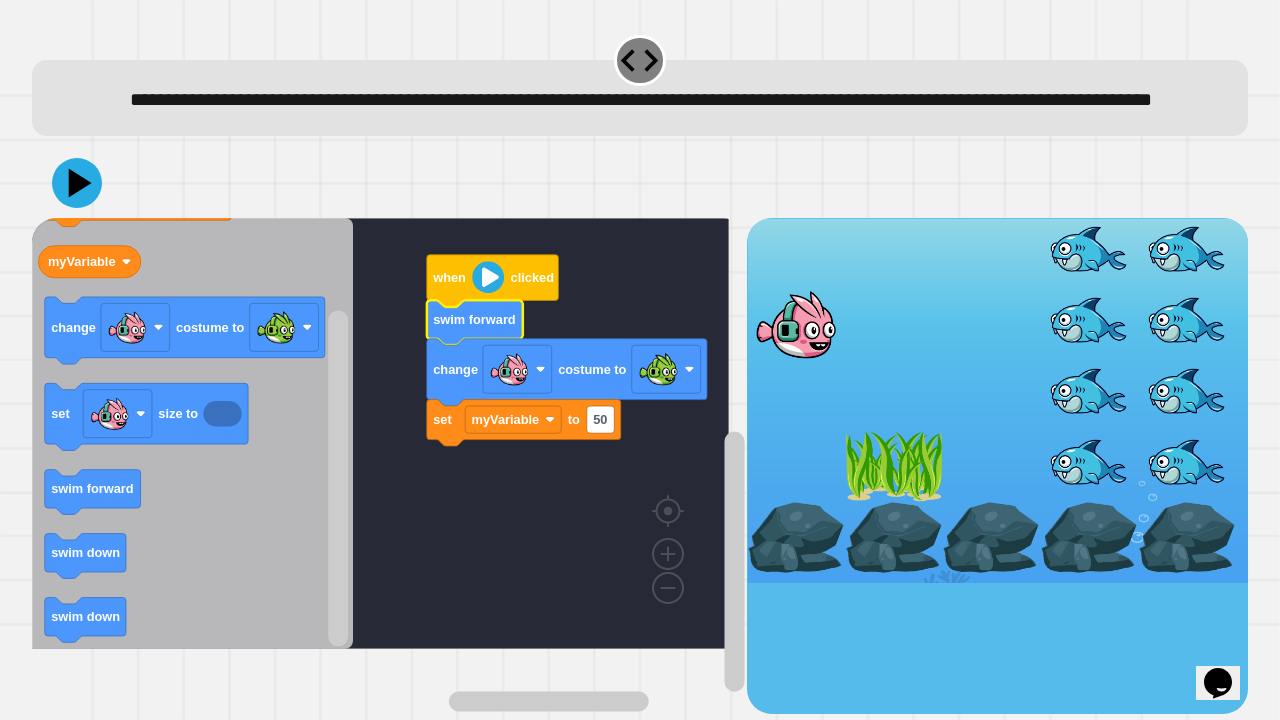 click on "when clicked swim forward change costume to set myVariable to 50 when clicked set myVariable to 0 myVariable change costume to set size to swim forward swim down swim down" at bounding box center (389, 465) 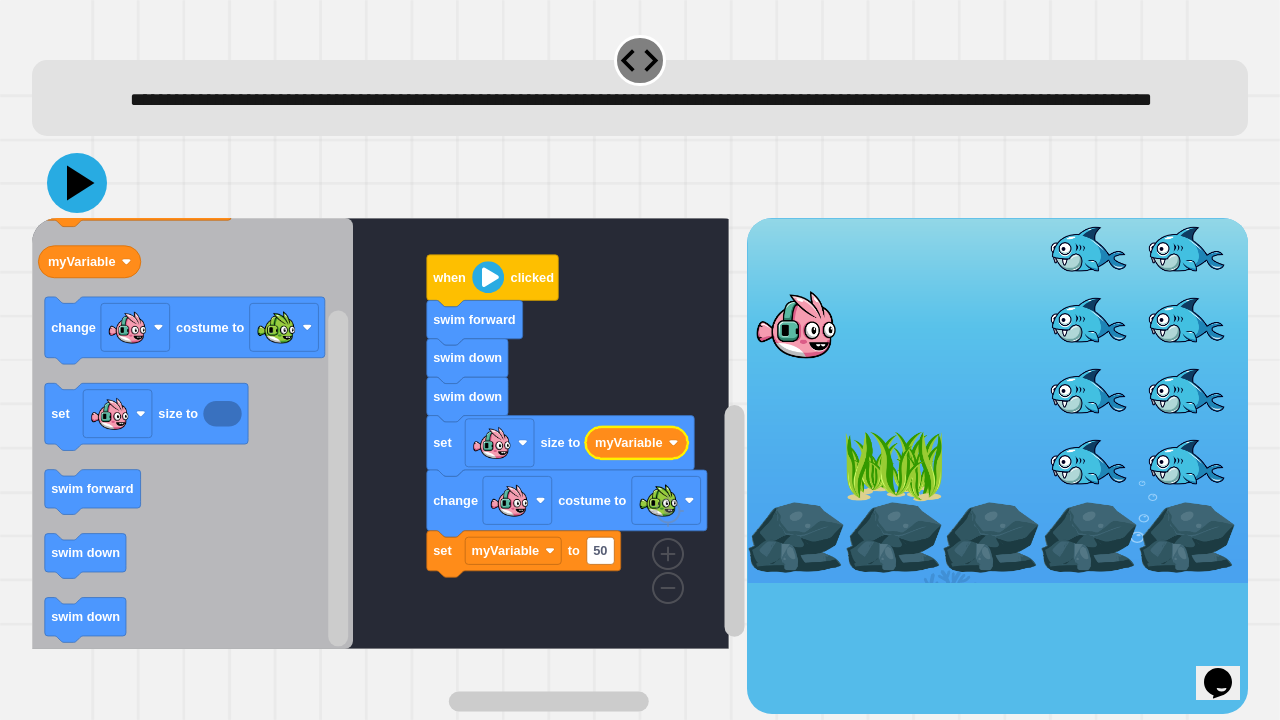 click 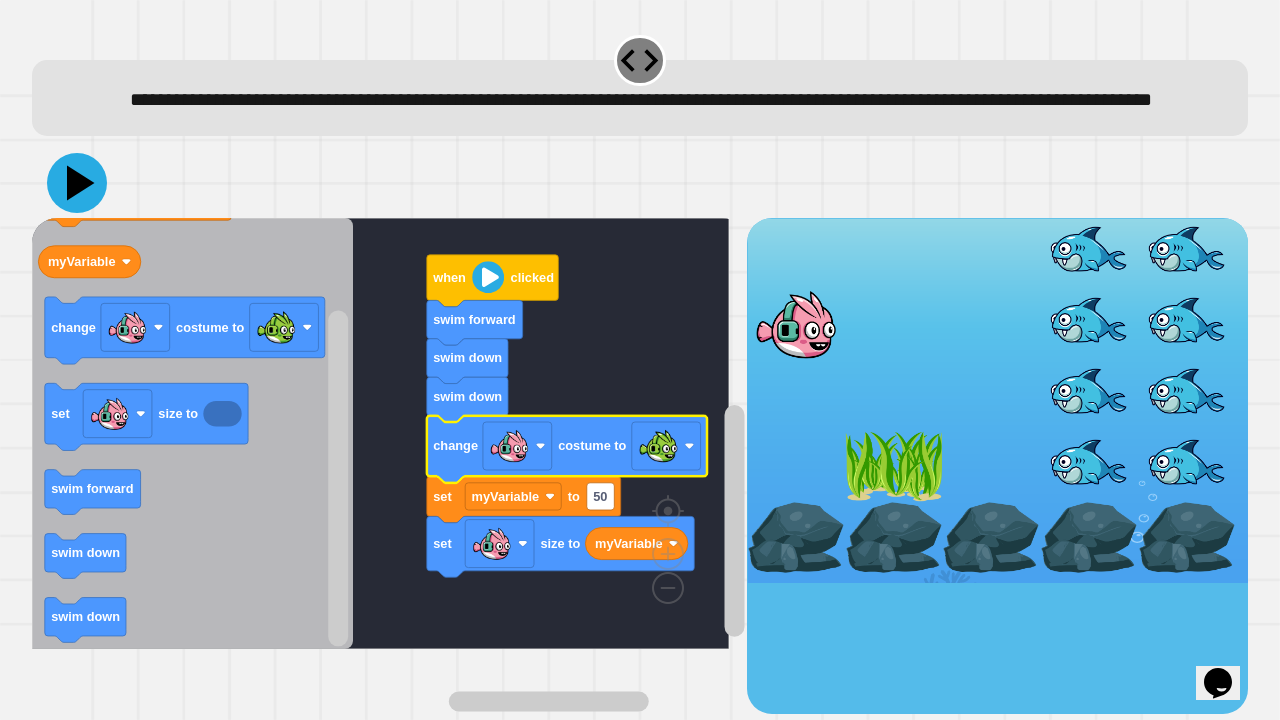 click 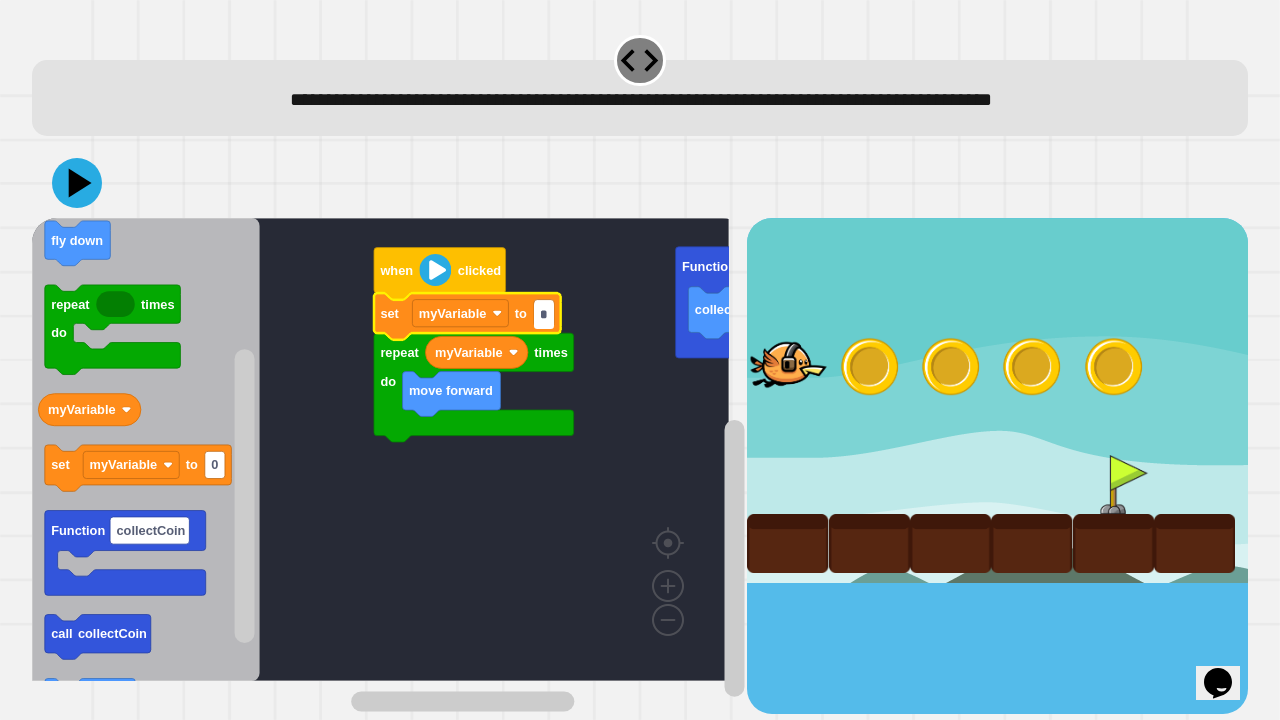 type on "*" 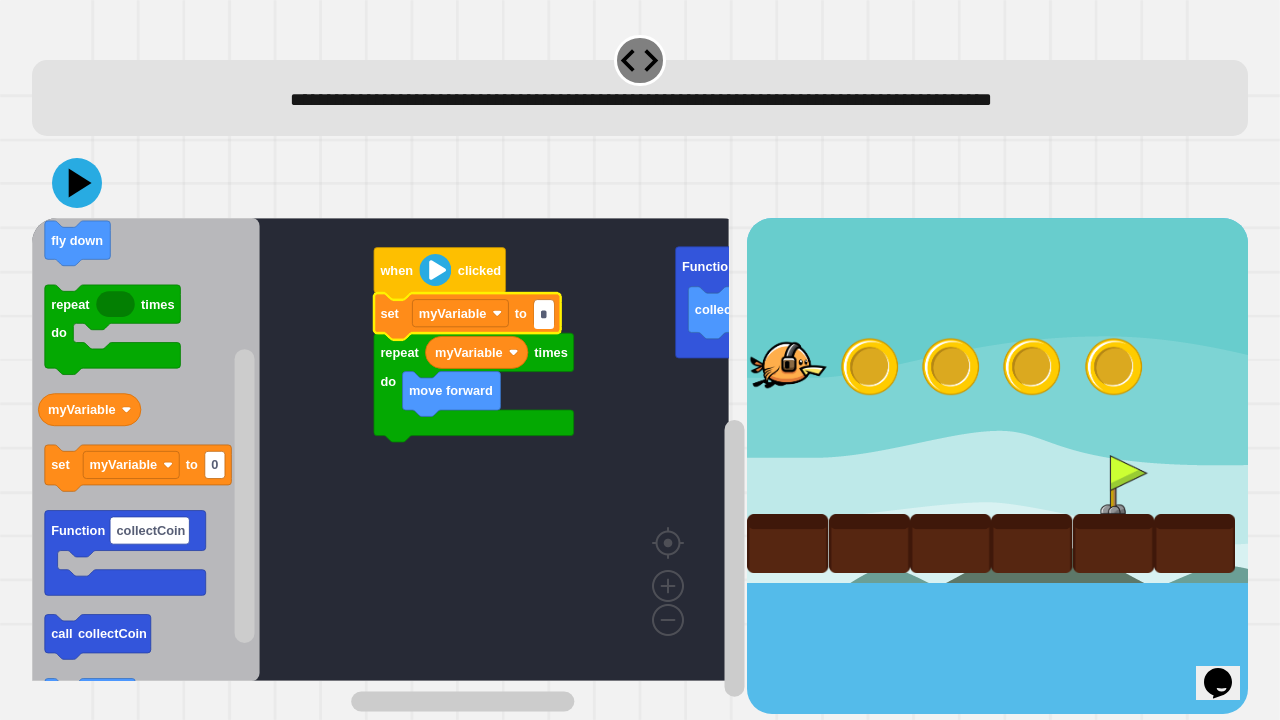 click 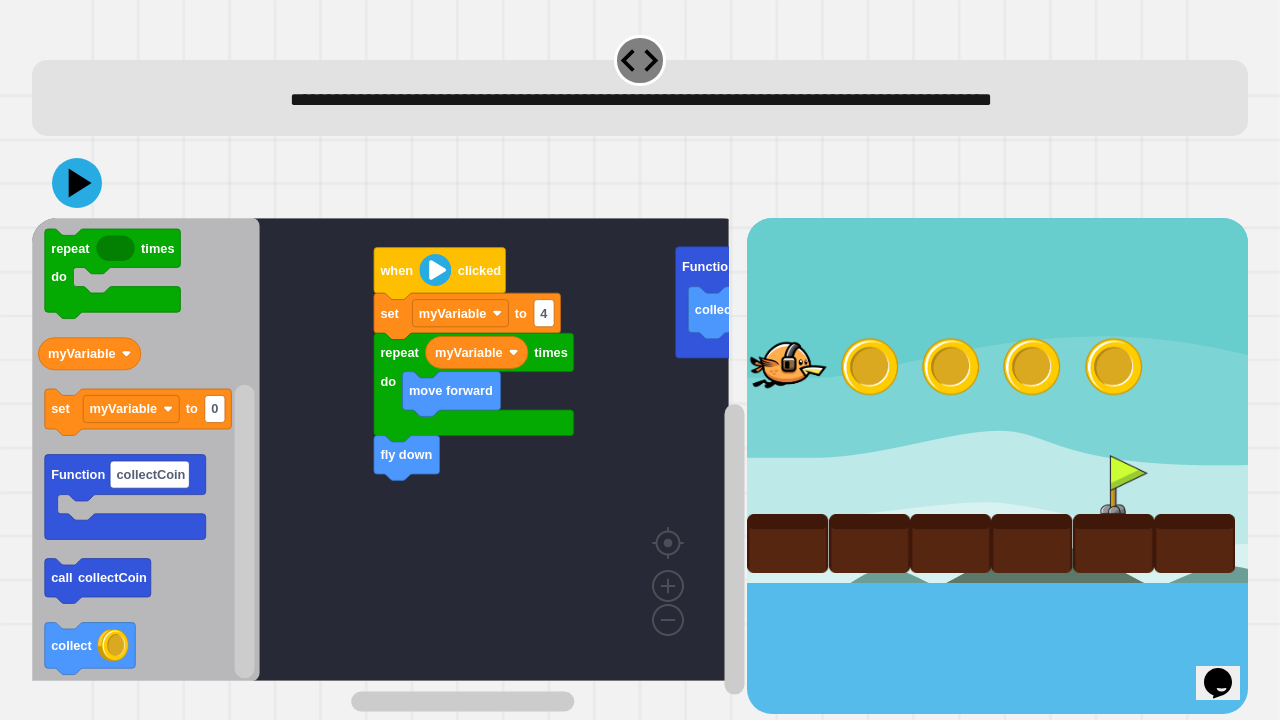 click at bounding box center (640, 183) 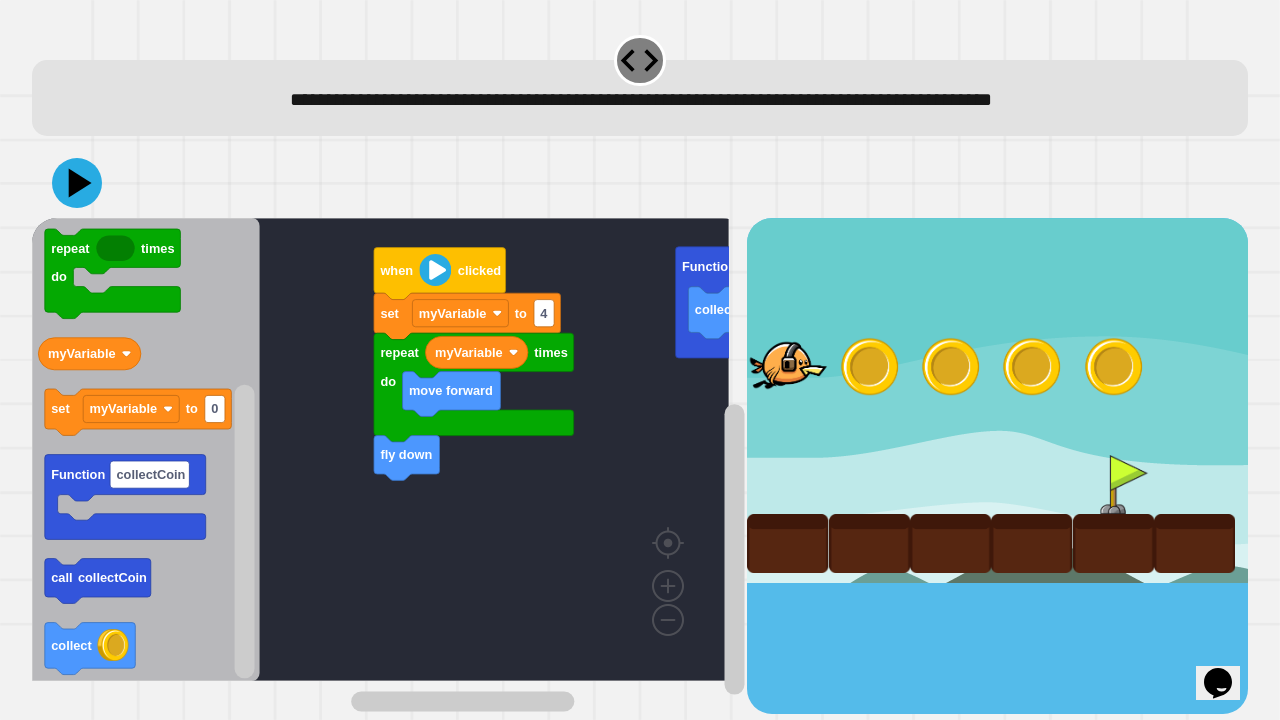 click 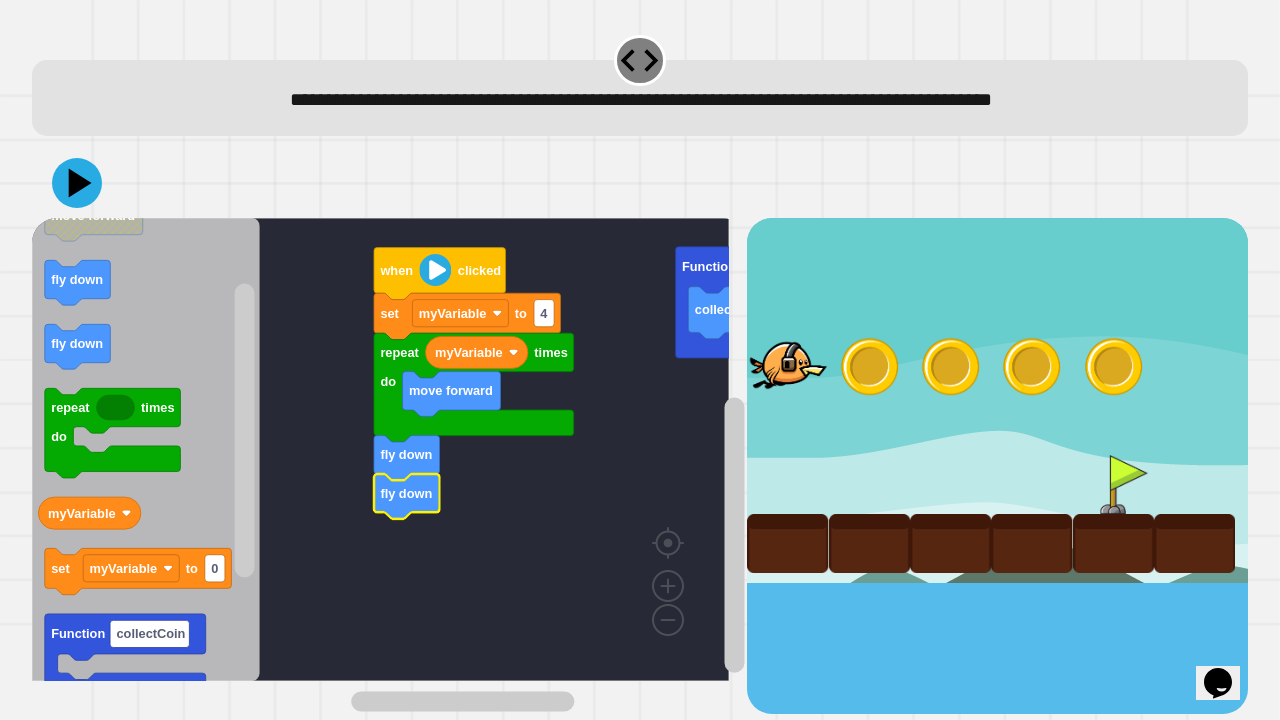 click at bounding box center (640, 183) 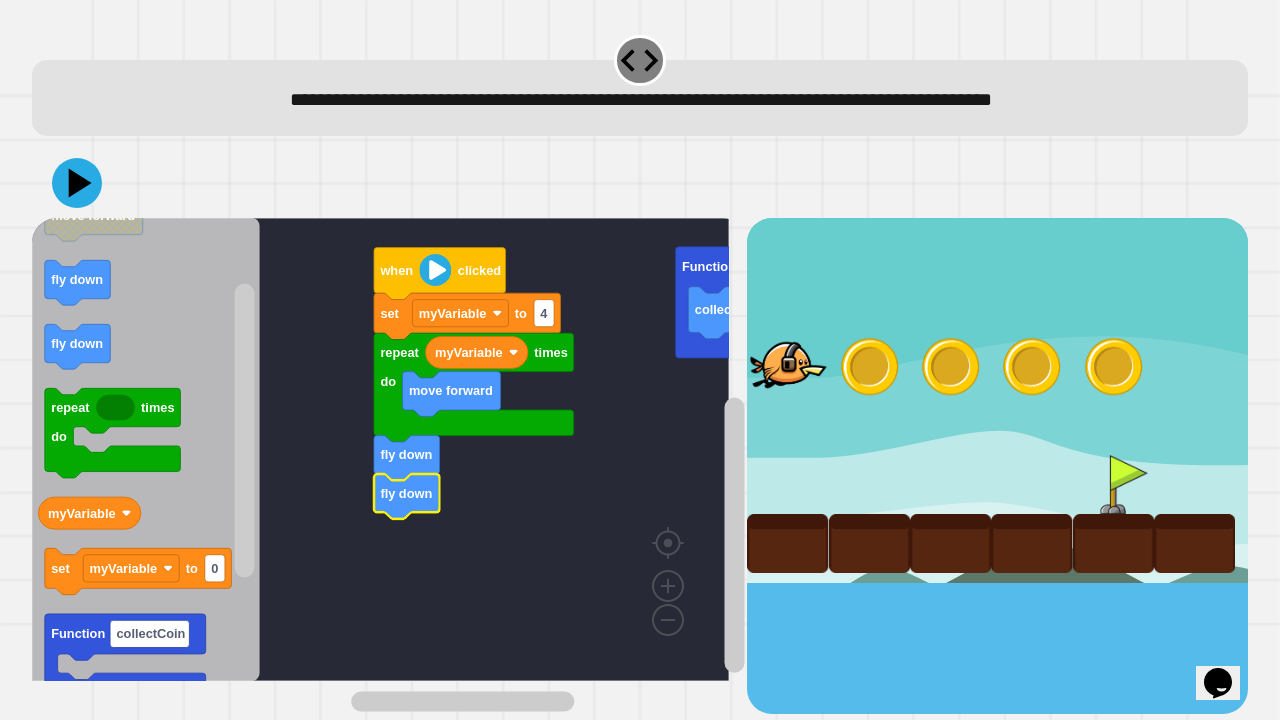 click 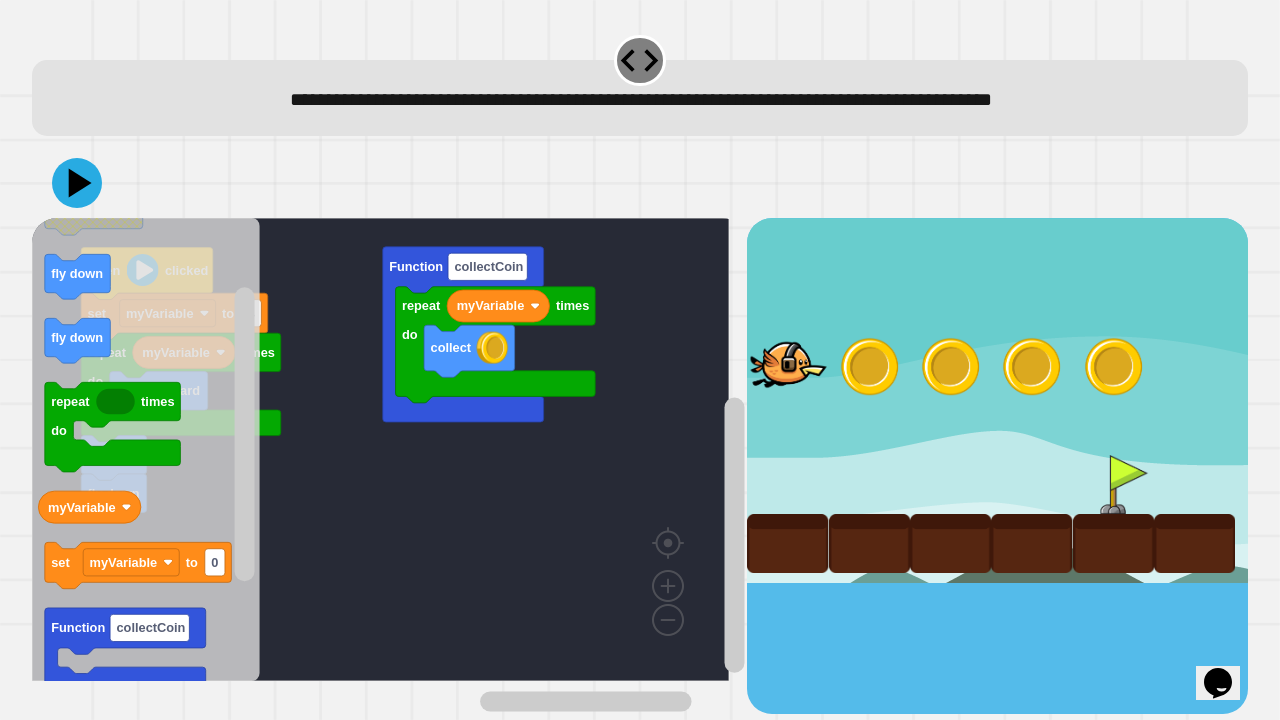 click 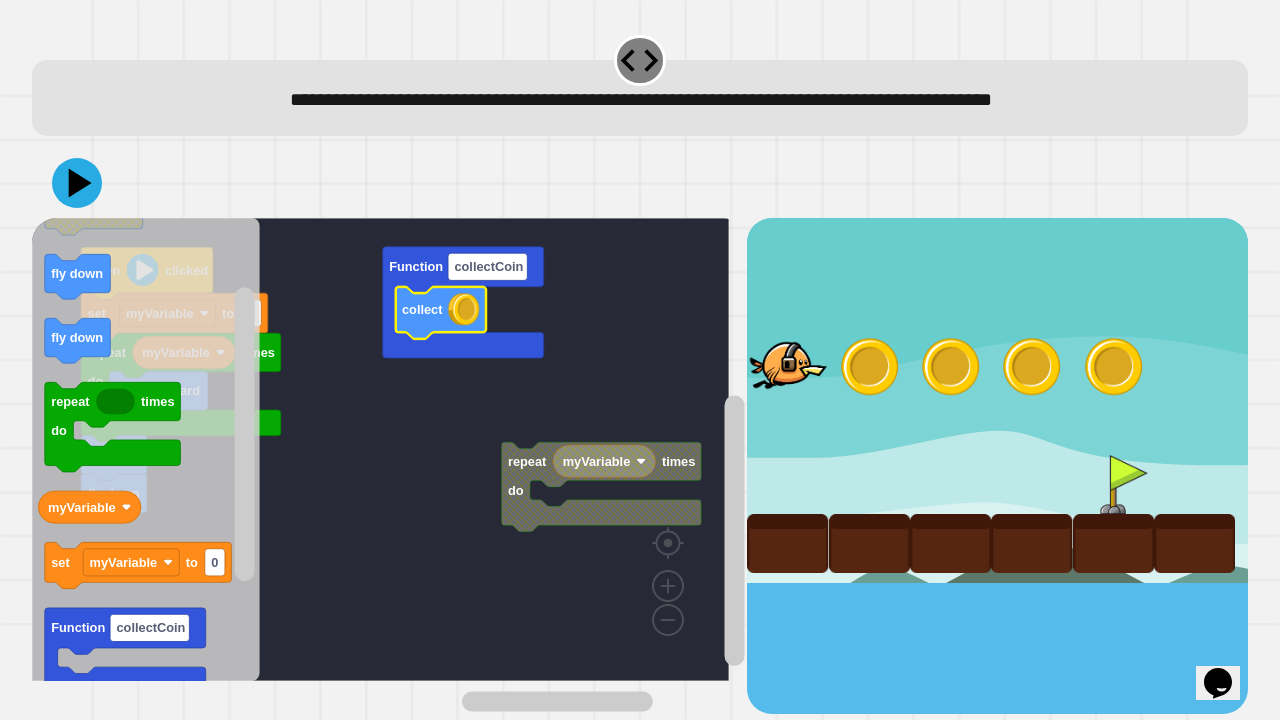 click 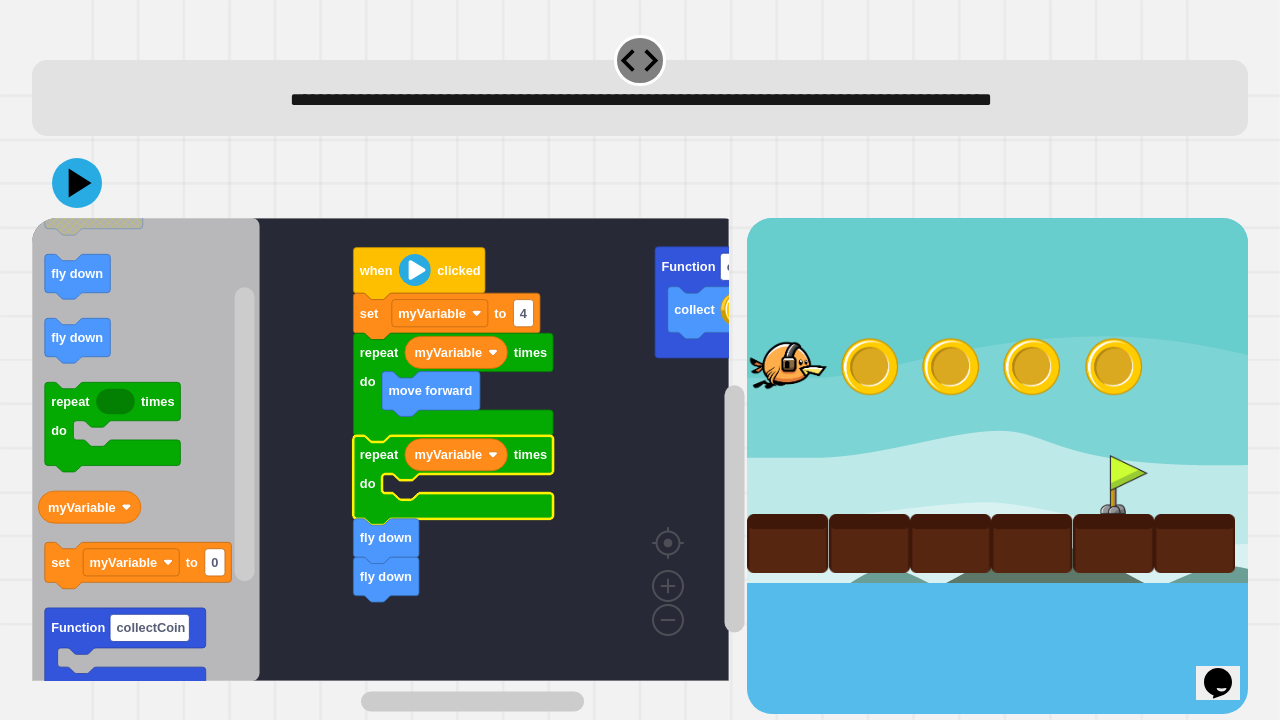 click on "myVariable" 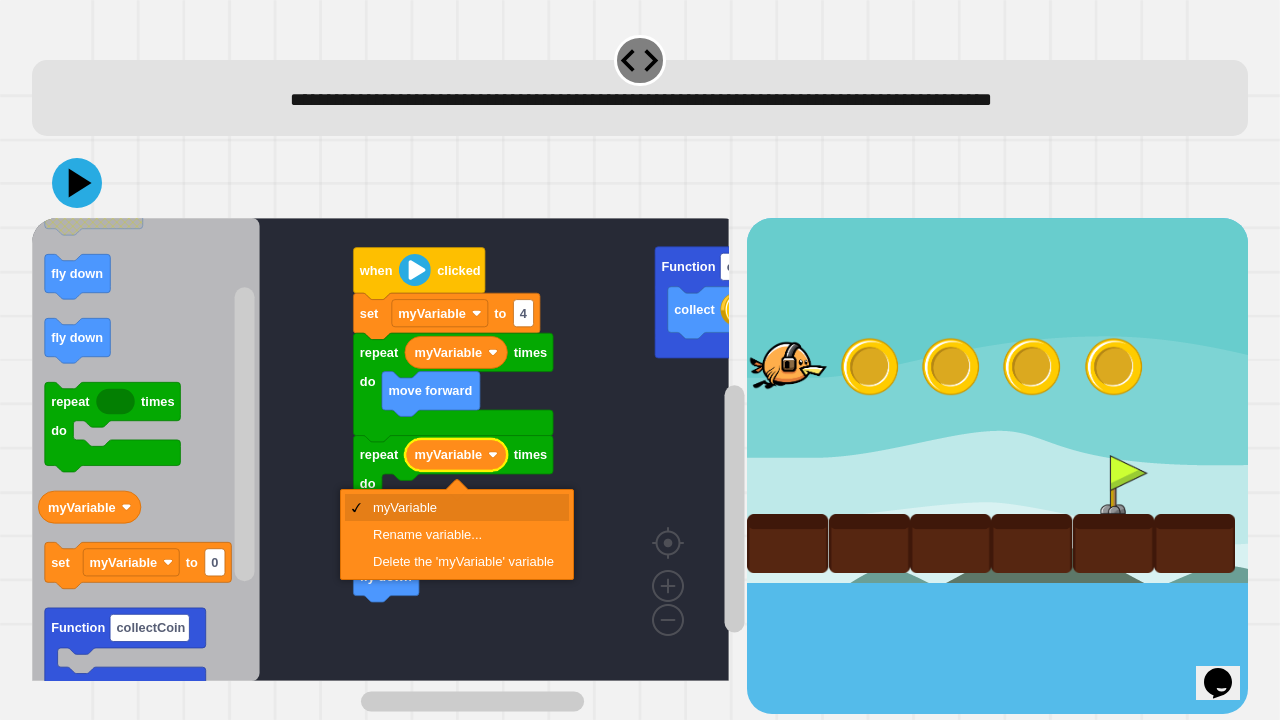 click 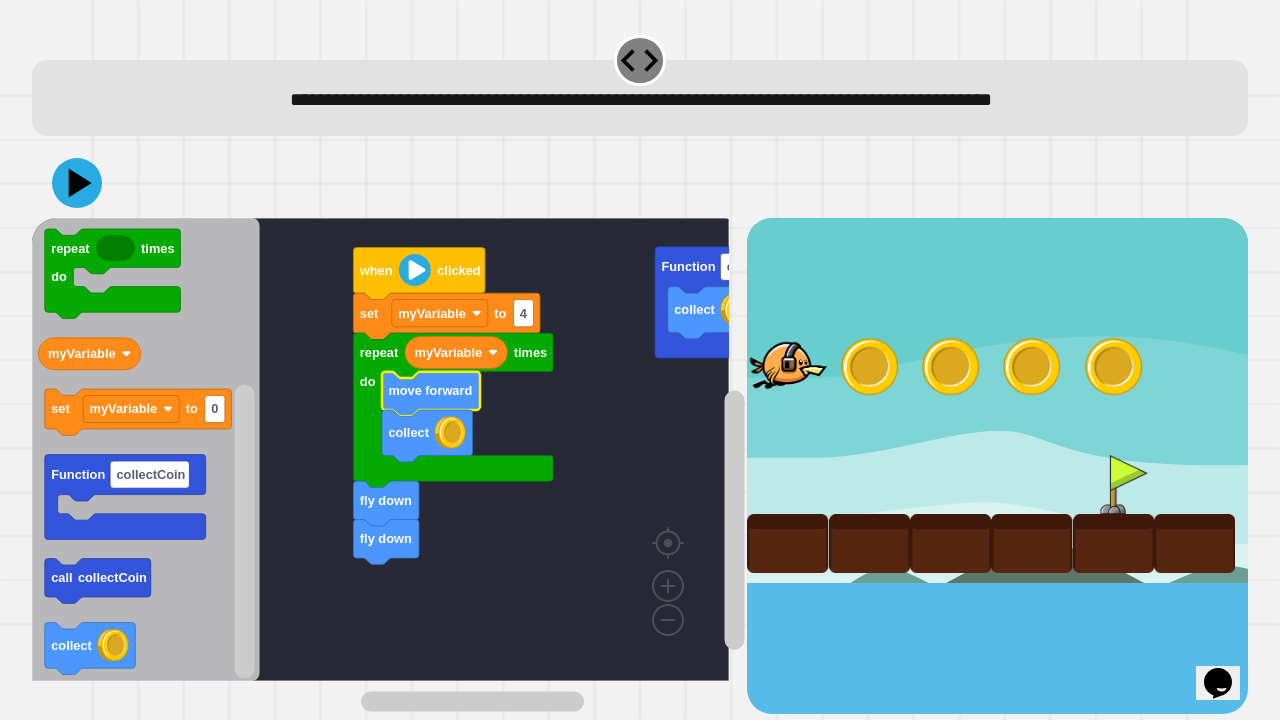 click 